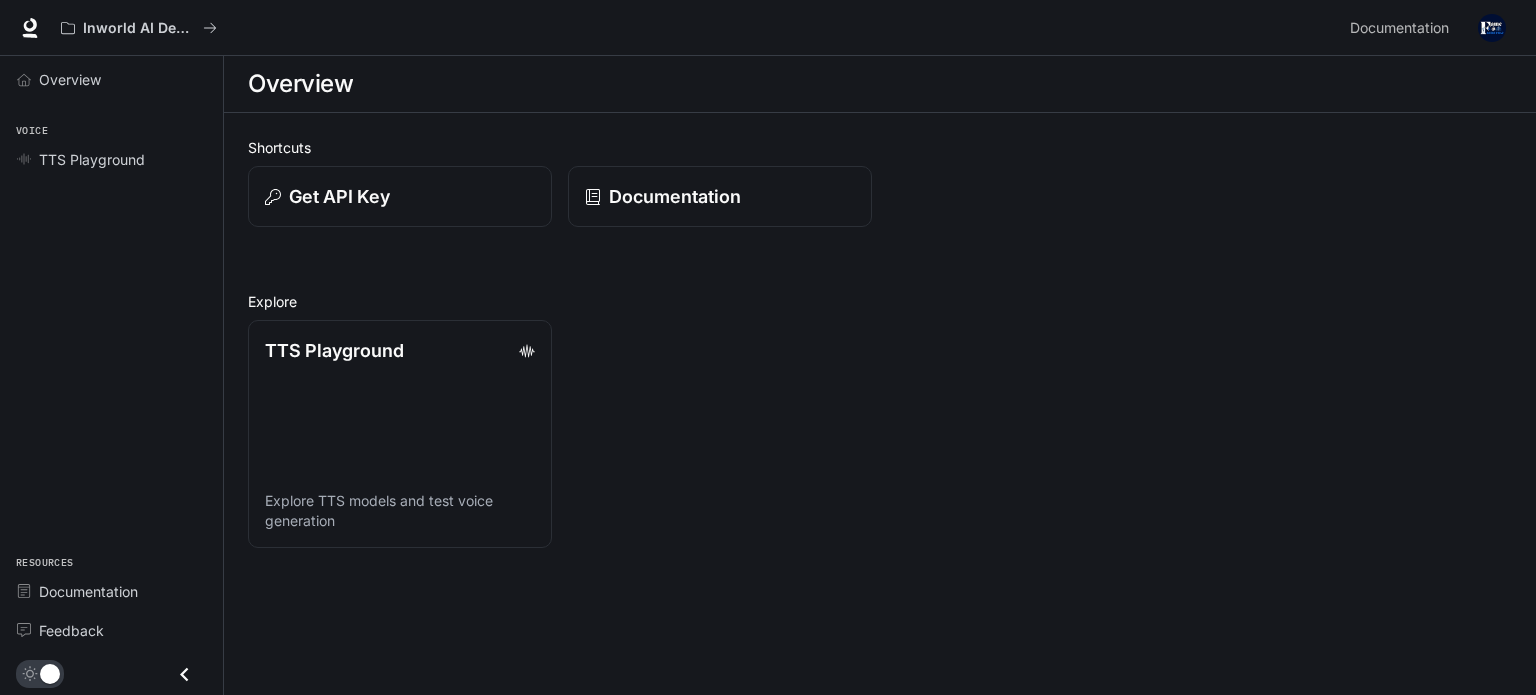 scroll, scrollTop: 0, scrollLeft: 0, axis: both 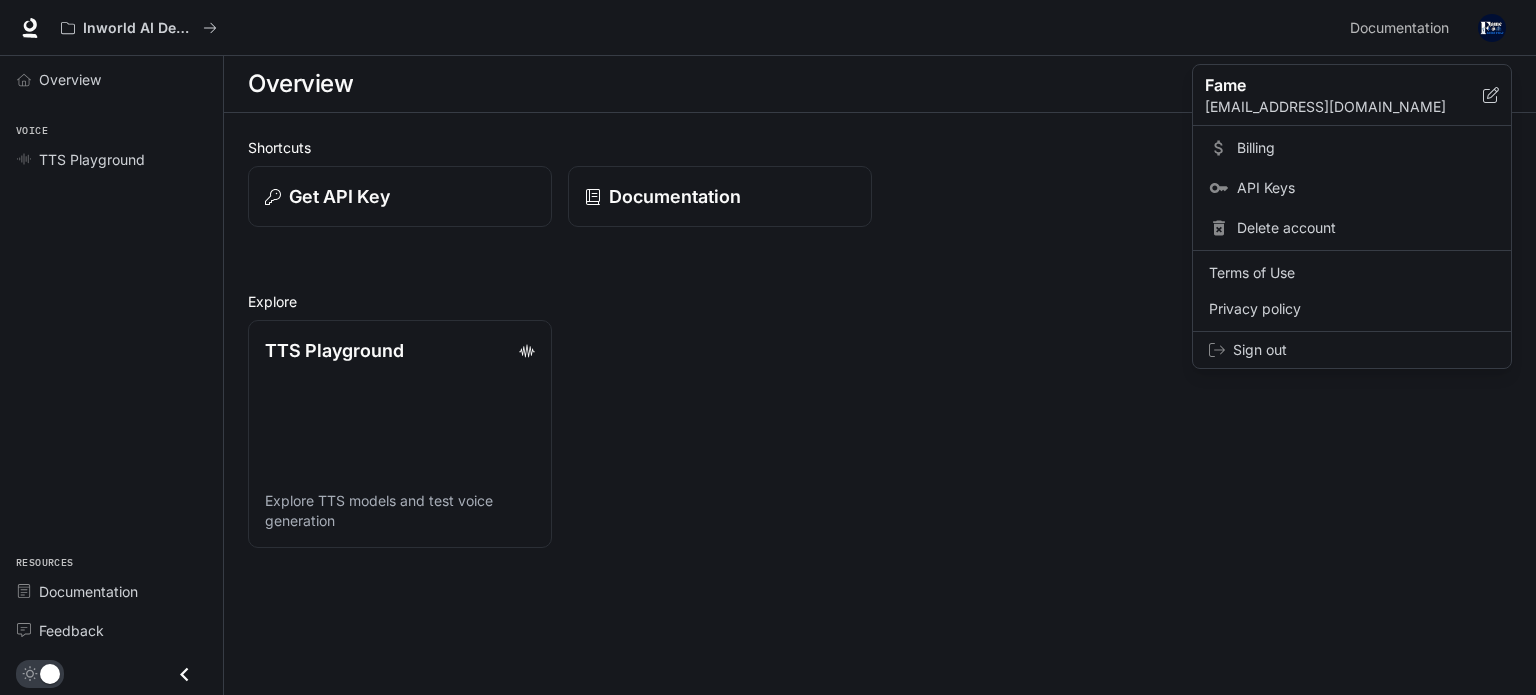 click at bounding box center [768, 347] 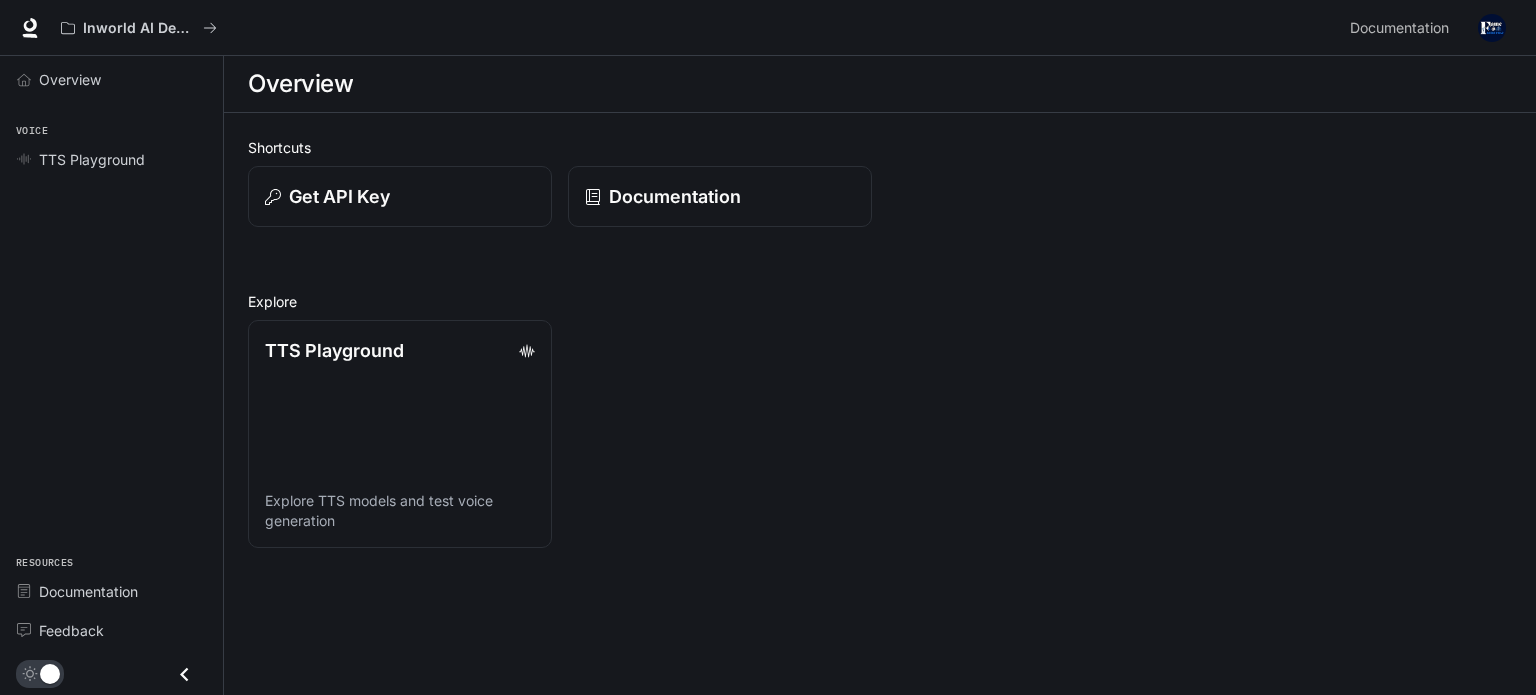 type 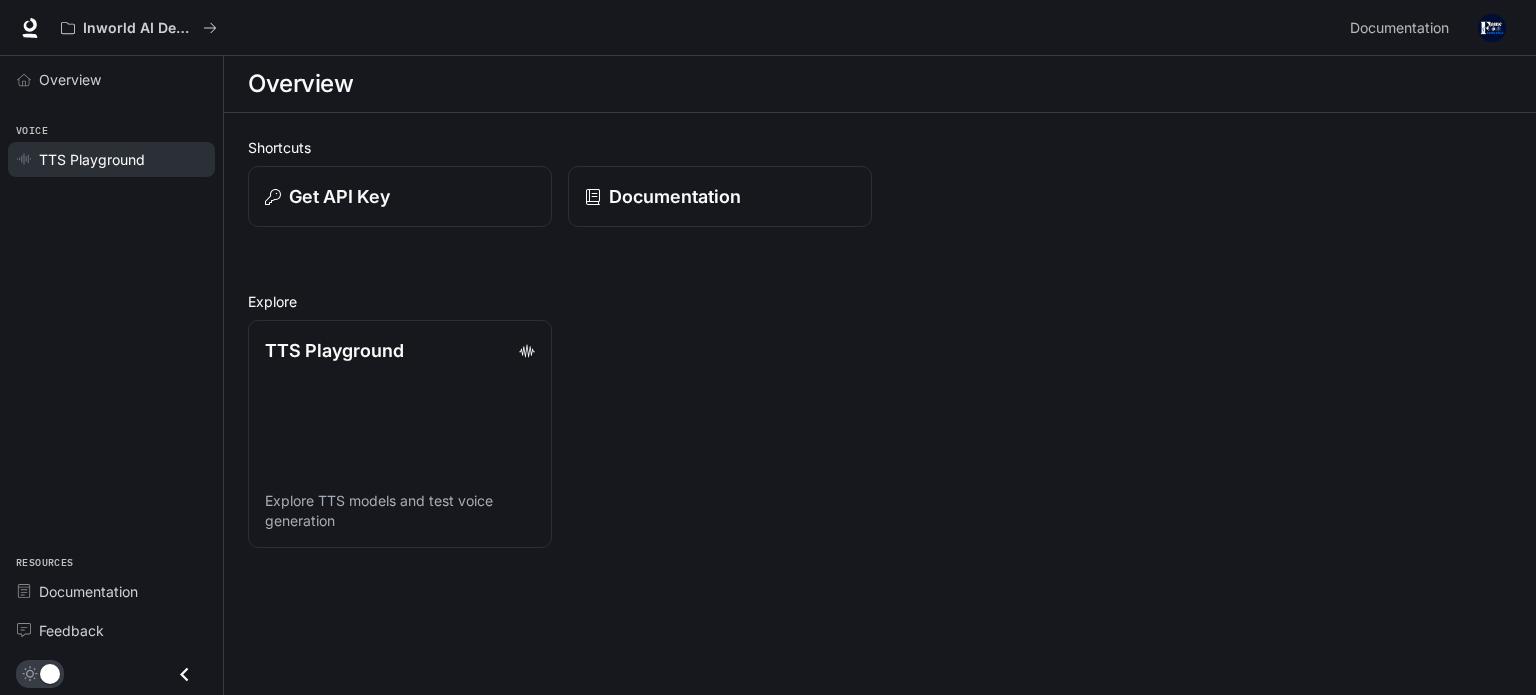 click on "TTS Playground" at bounding box center (122, 159) 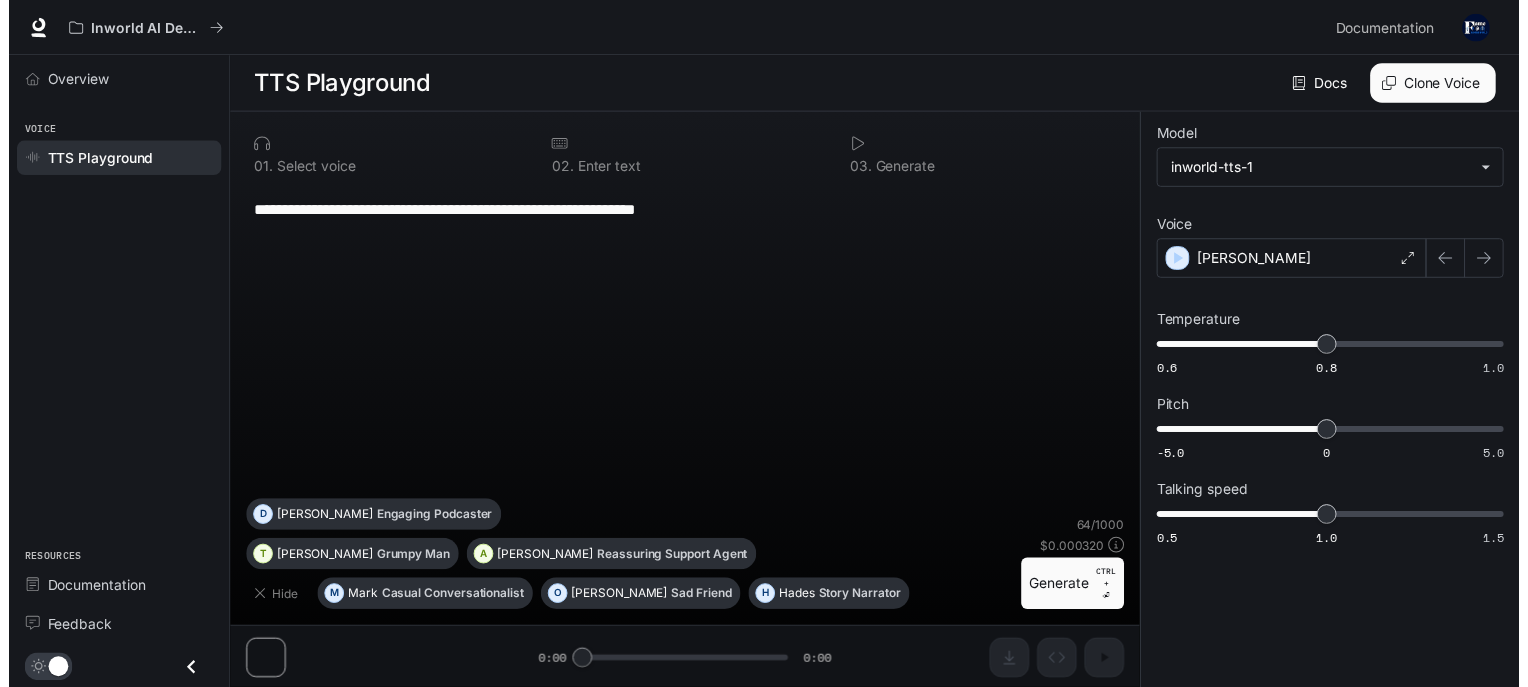 scroll, scrollTop: 0, scrollLeft: 0, axis: both 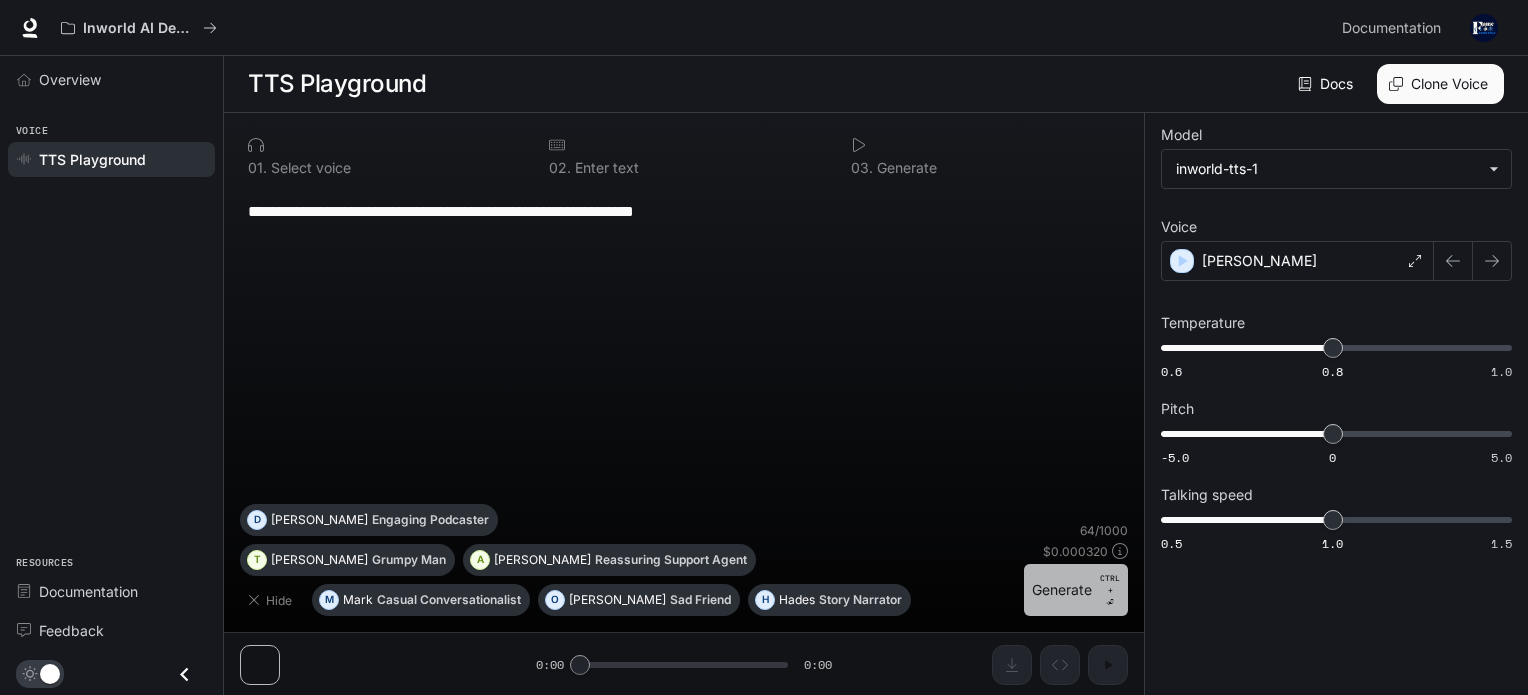 click on "Generate CTRL +  ⏎" at bounding box center [1076, 590] 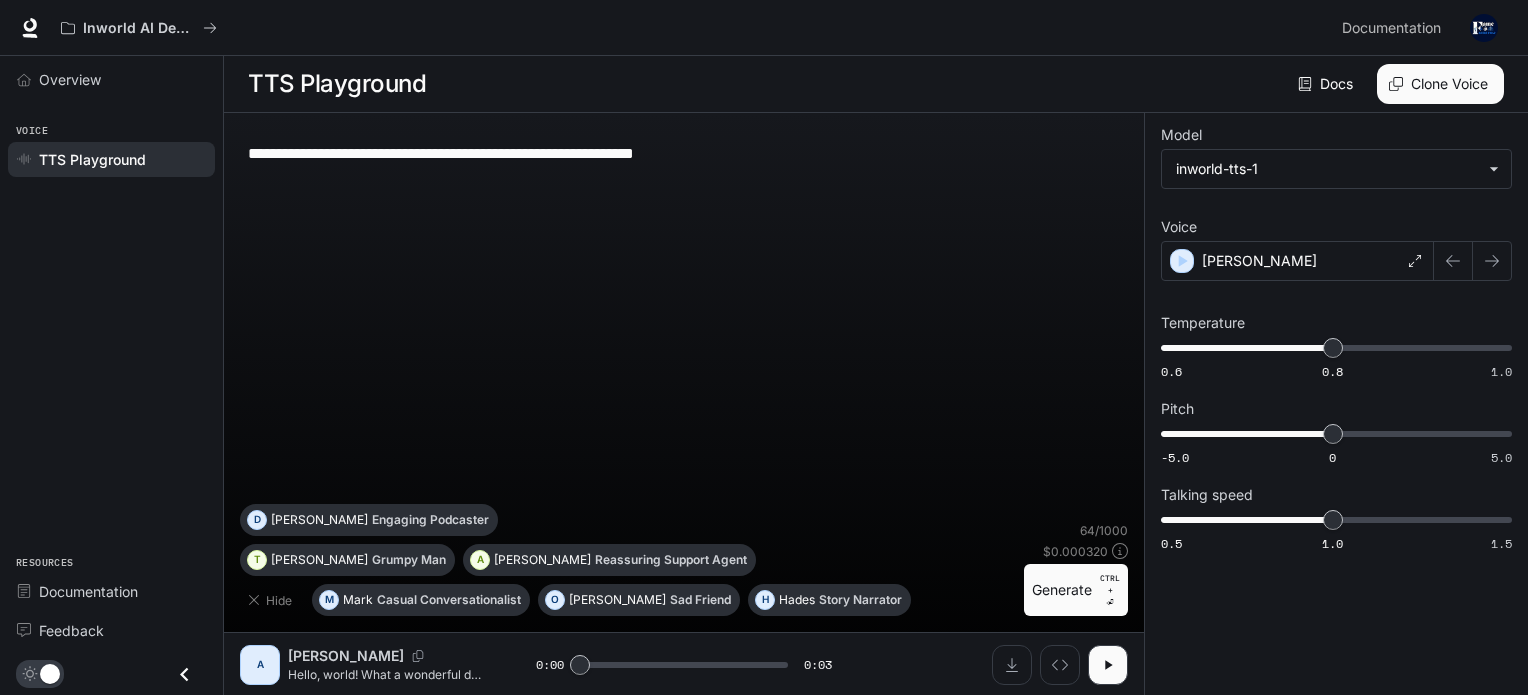 click on "**********" at bounding box center [684, 316] 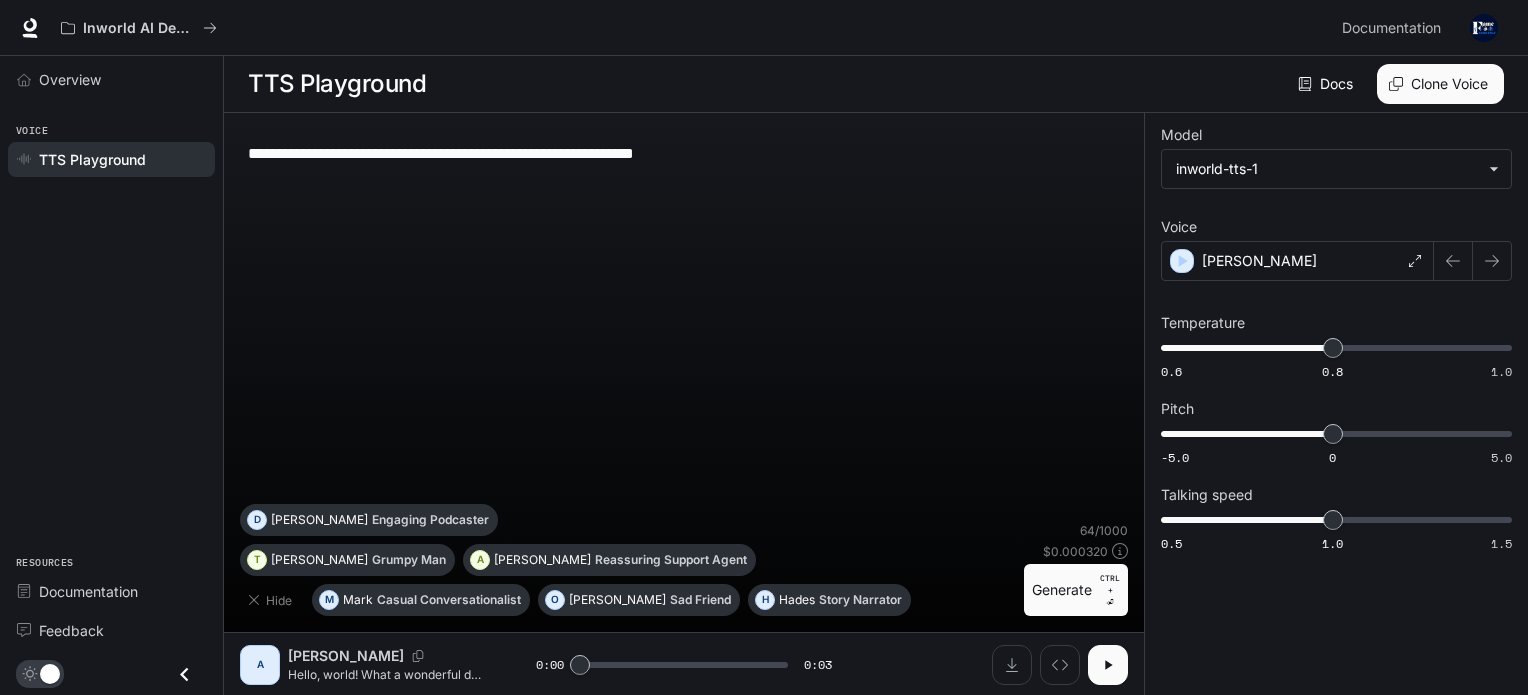 click at bounding box center [1108, 665] 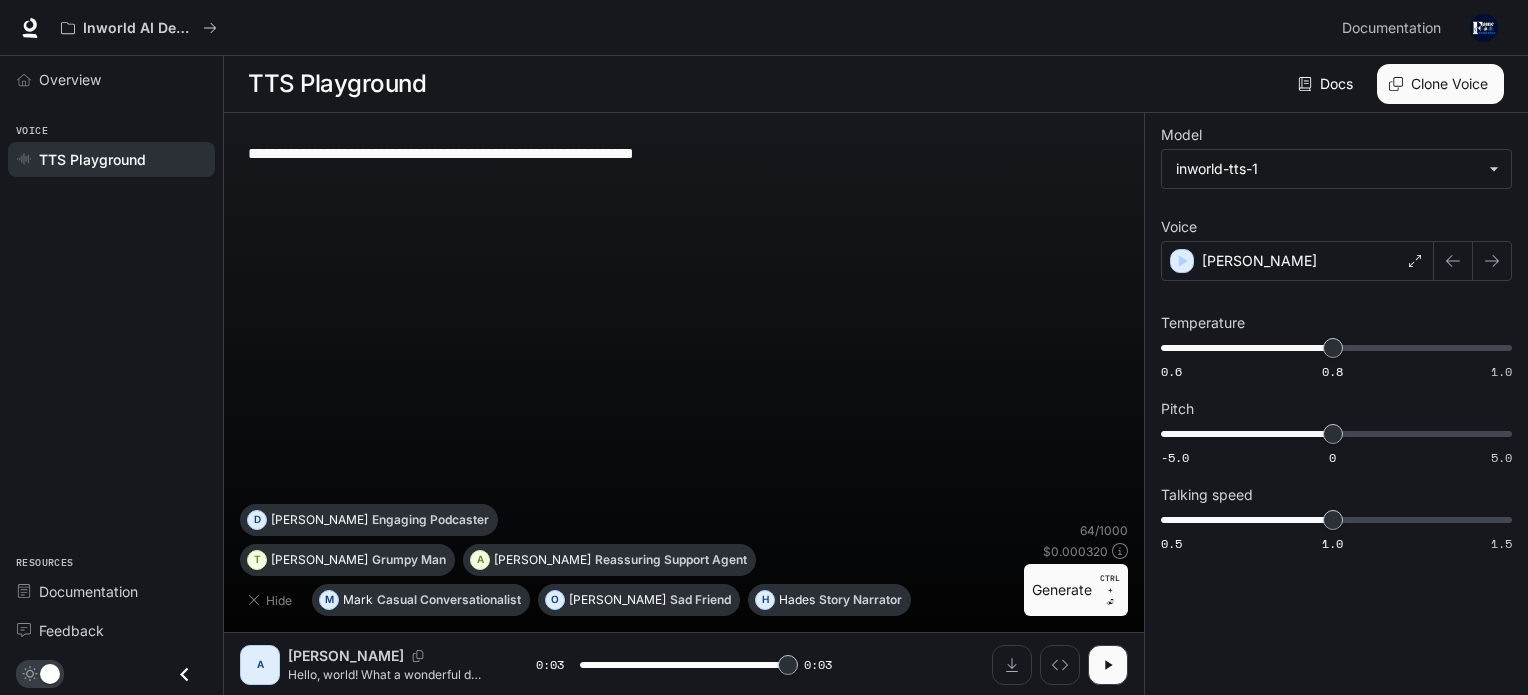 type on "*" 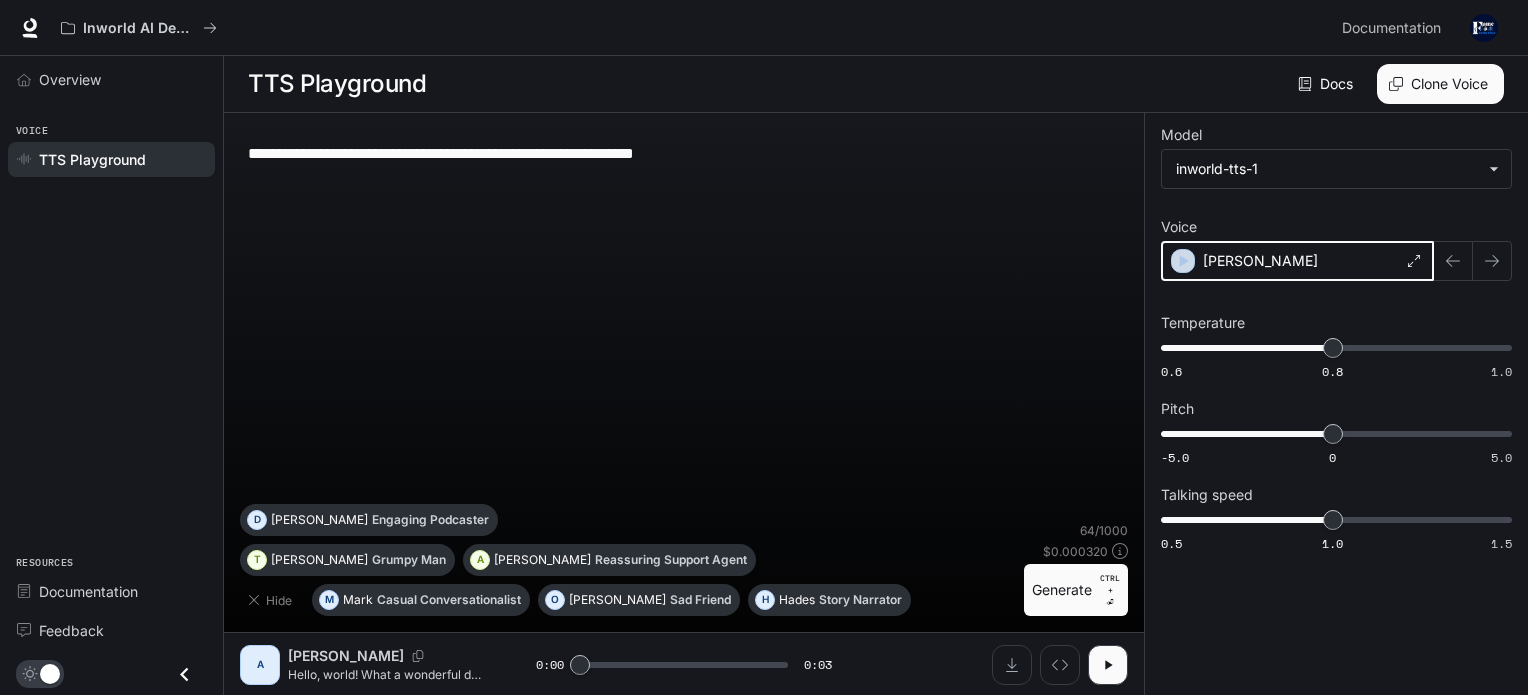 click on "[PERSON_NAME]" at bounding box center [1297, 261] 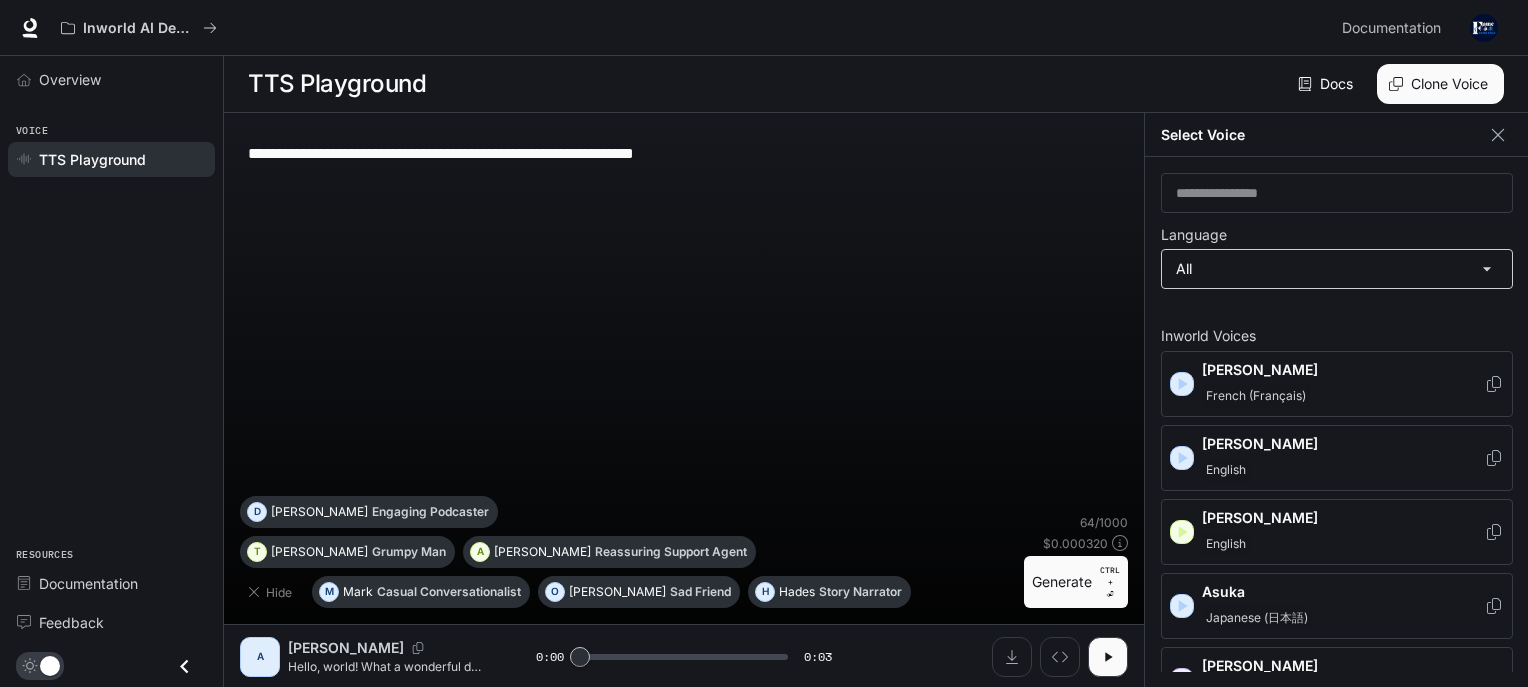 click on "**********" at bounding box center [764, 344] 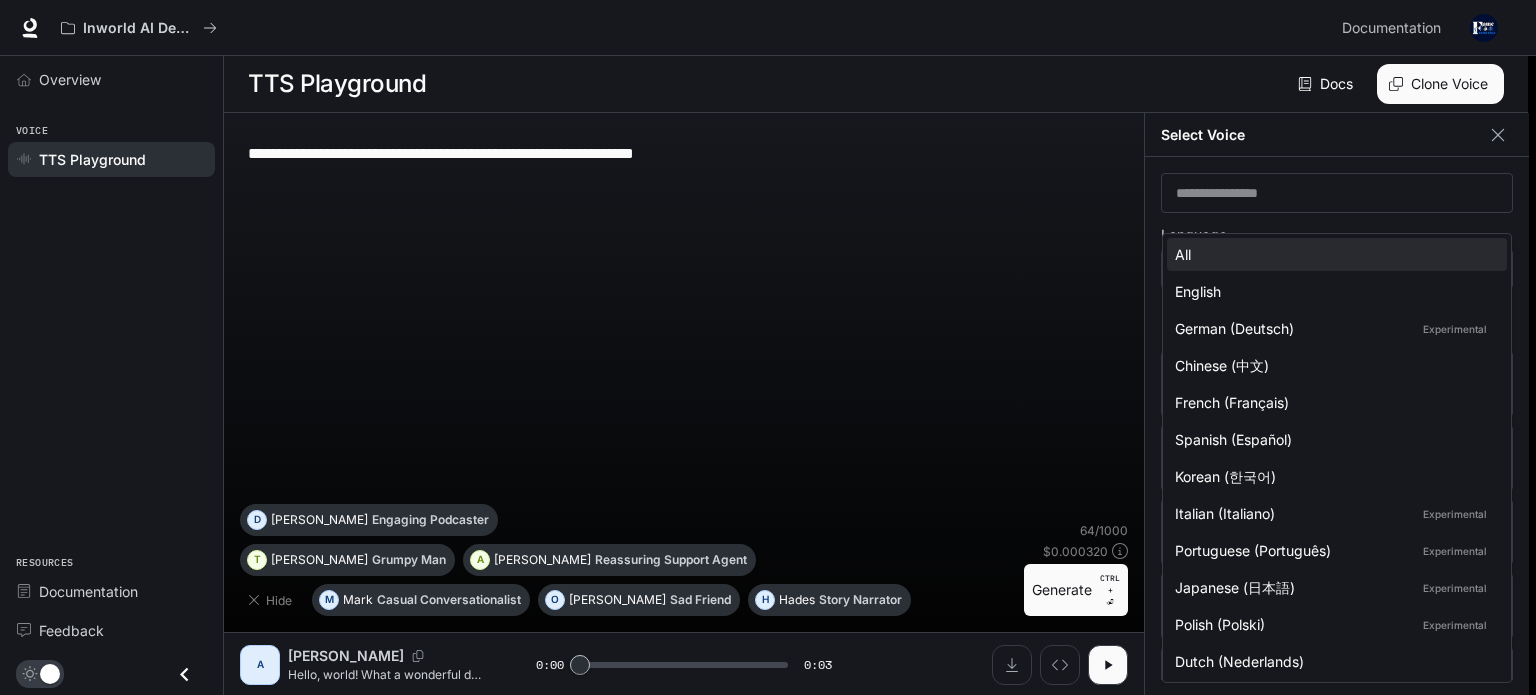 click at bounding box center [768, 347] 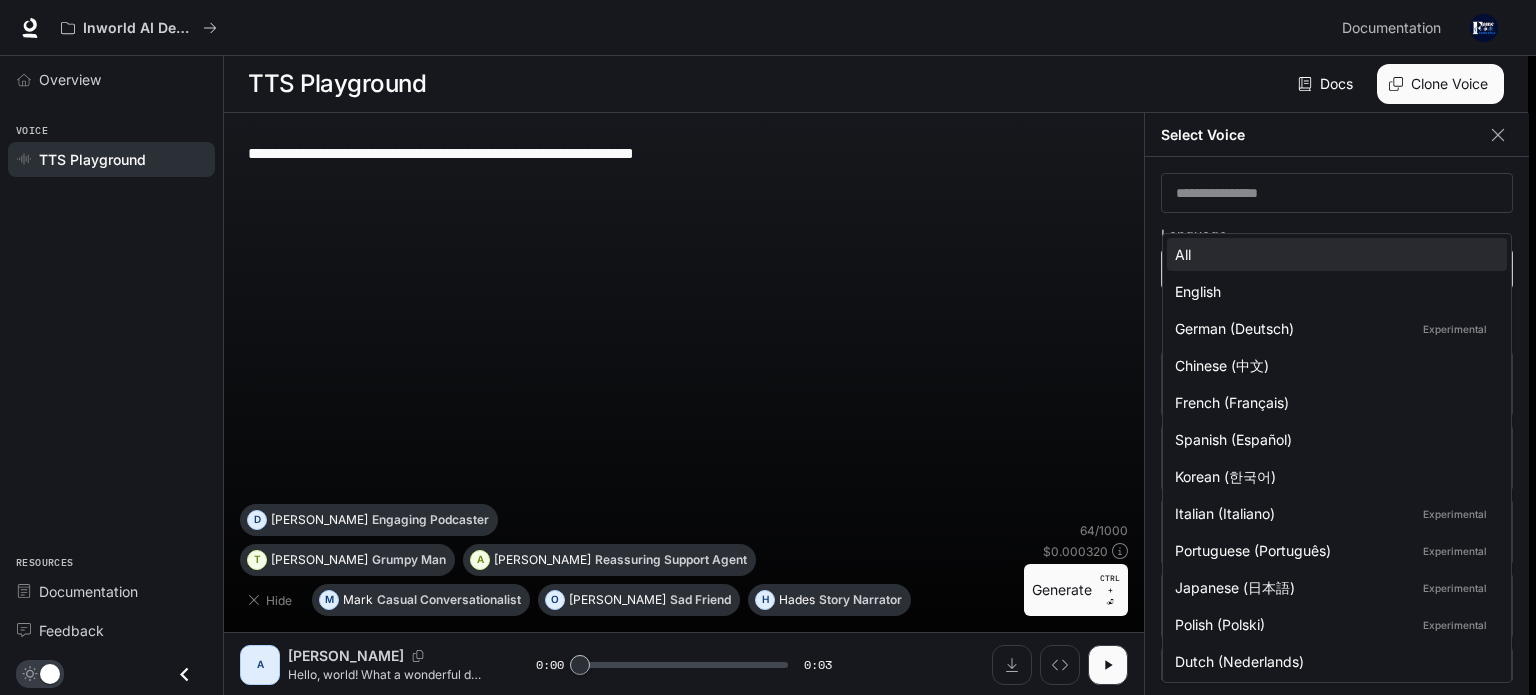 click on "**********" at bounding box center [768, 348] 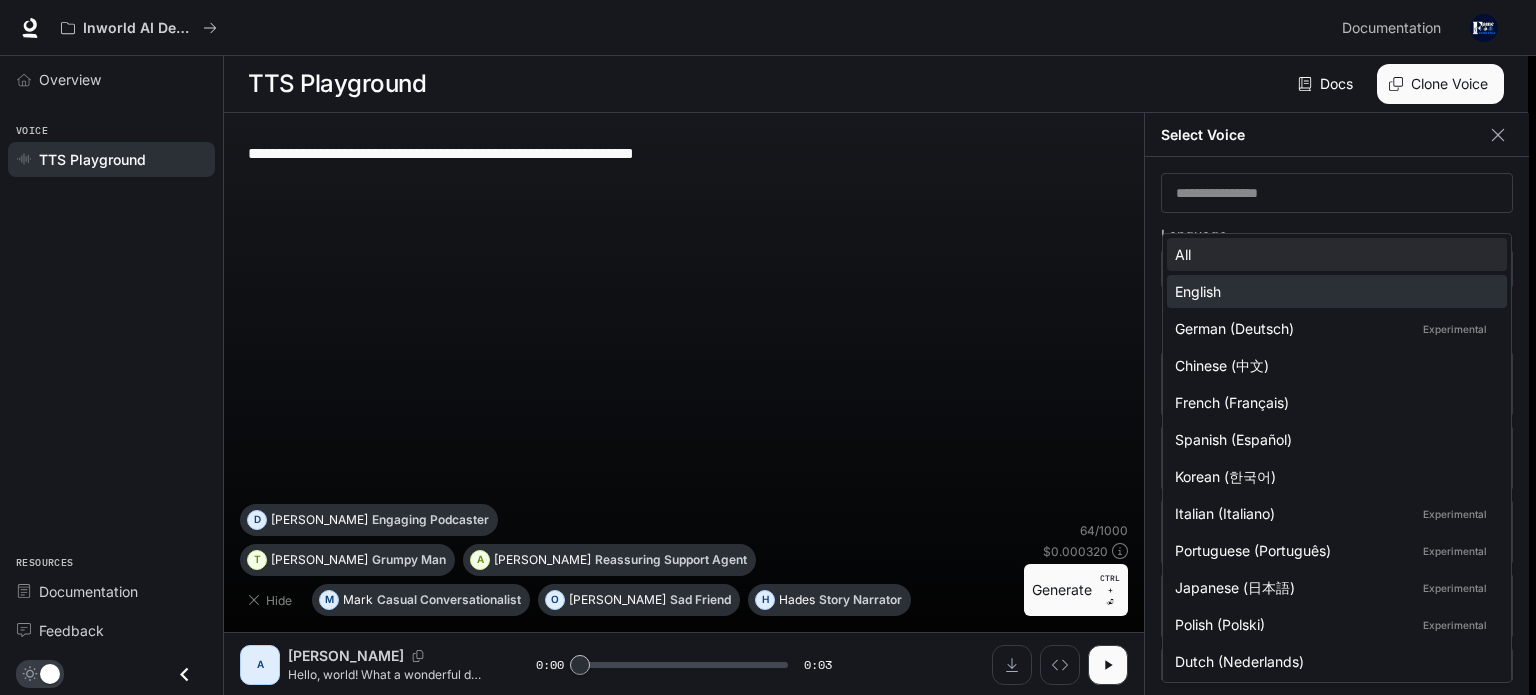 drag, startPoint x: 1279, startPoint y: 291, endPoint x: 1296, endPoint y: 300, distance: 19.235384 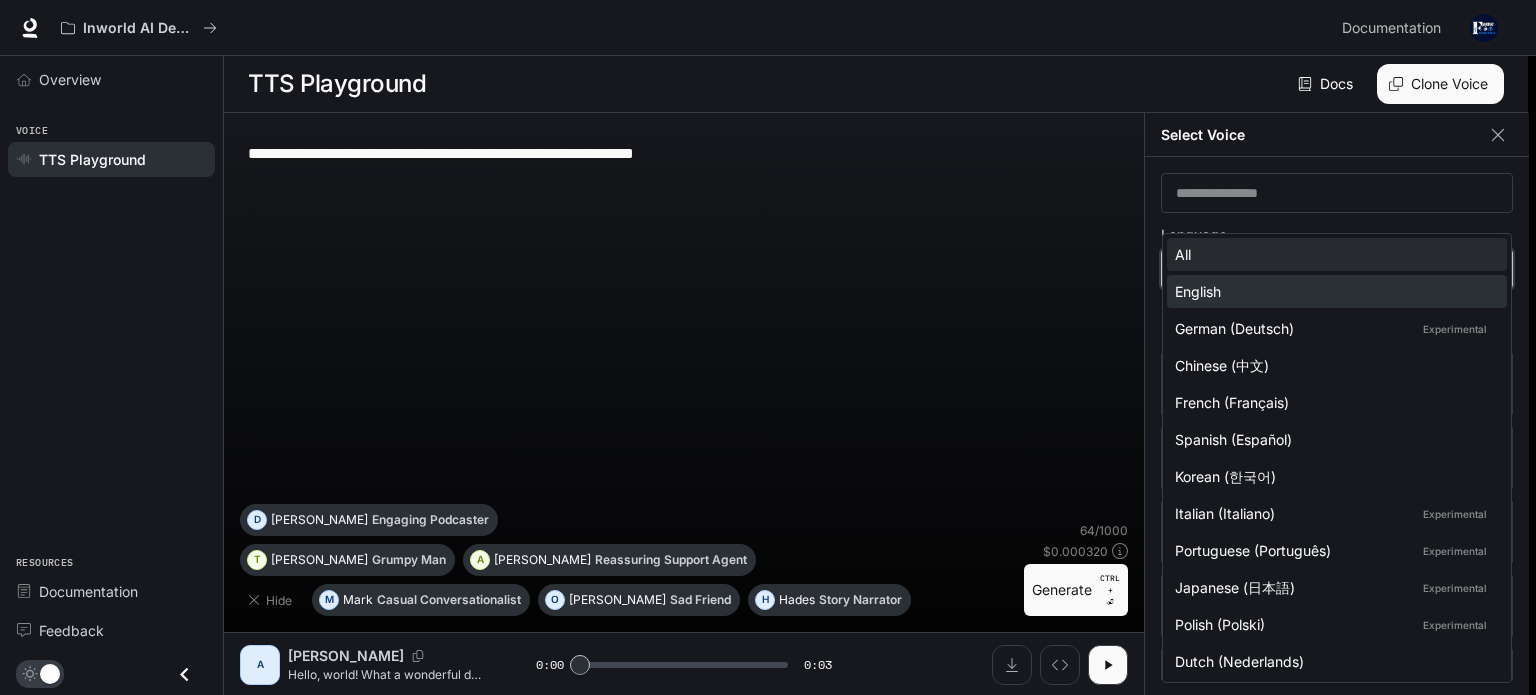 type on "*****" 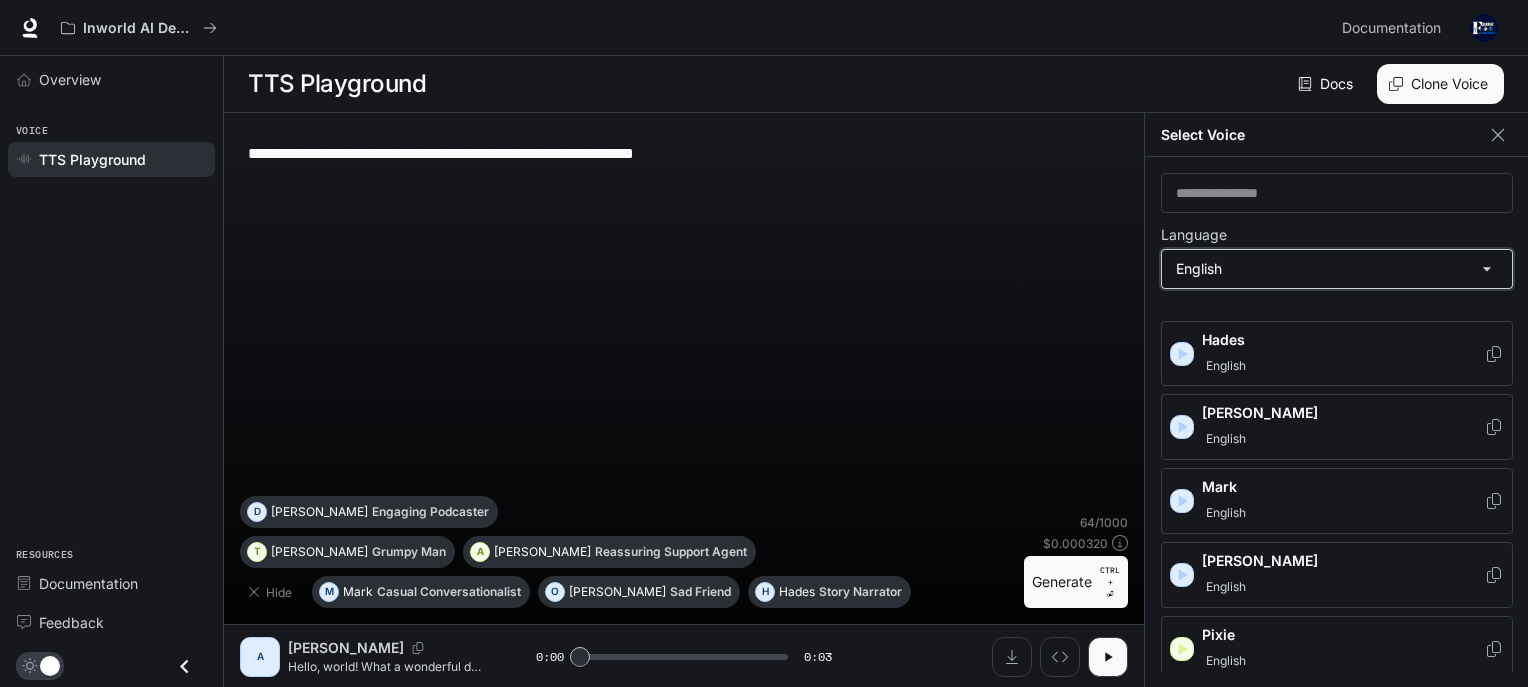 scroll, scrollTop: 633, scrollLeft: 0, axis: vertical 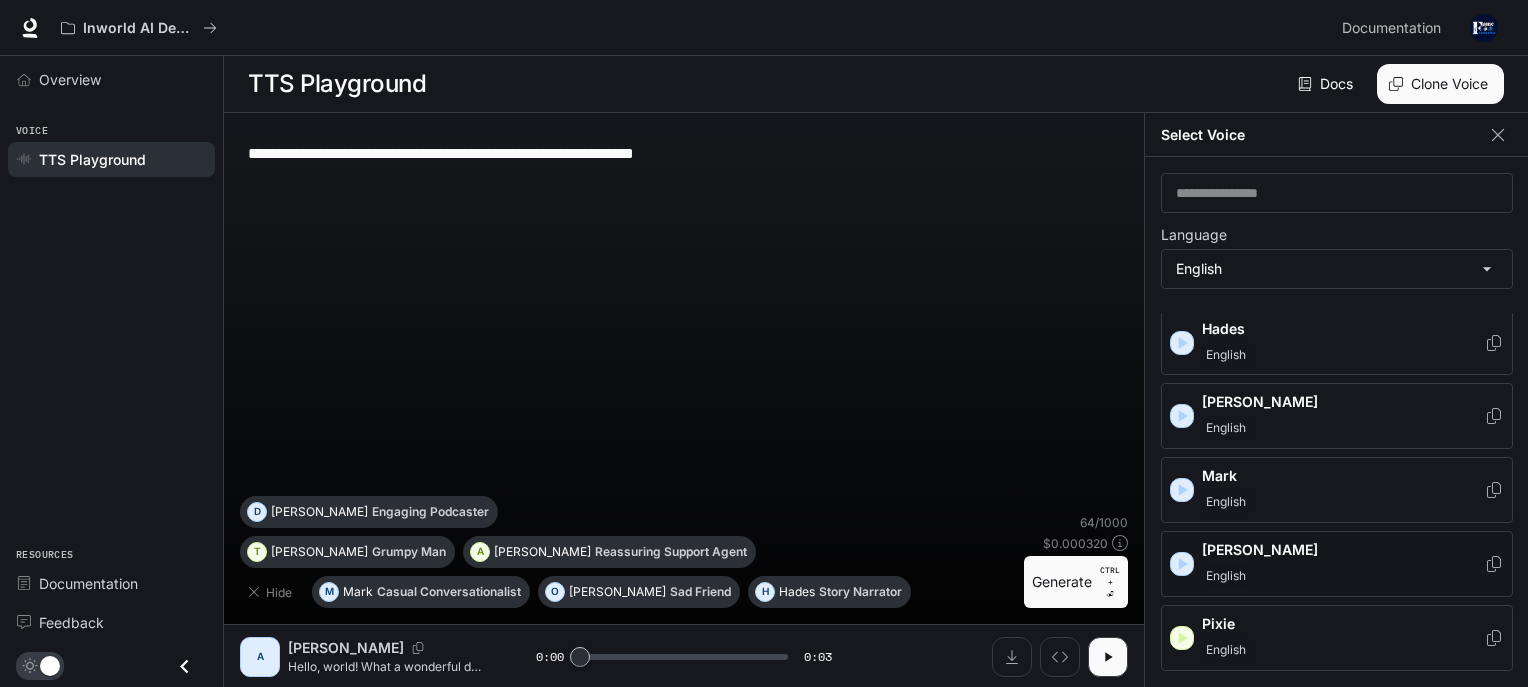 click on "[PERSON_NAME]" at bounding box center [1343, 564] 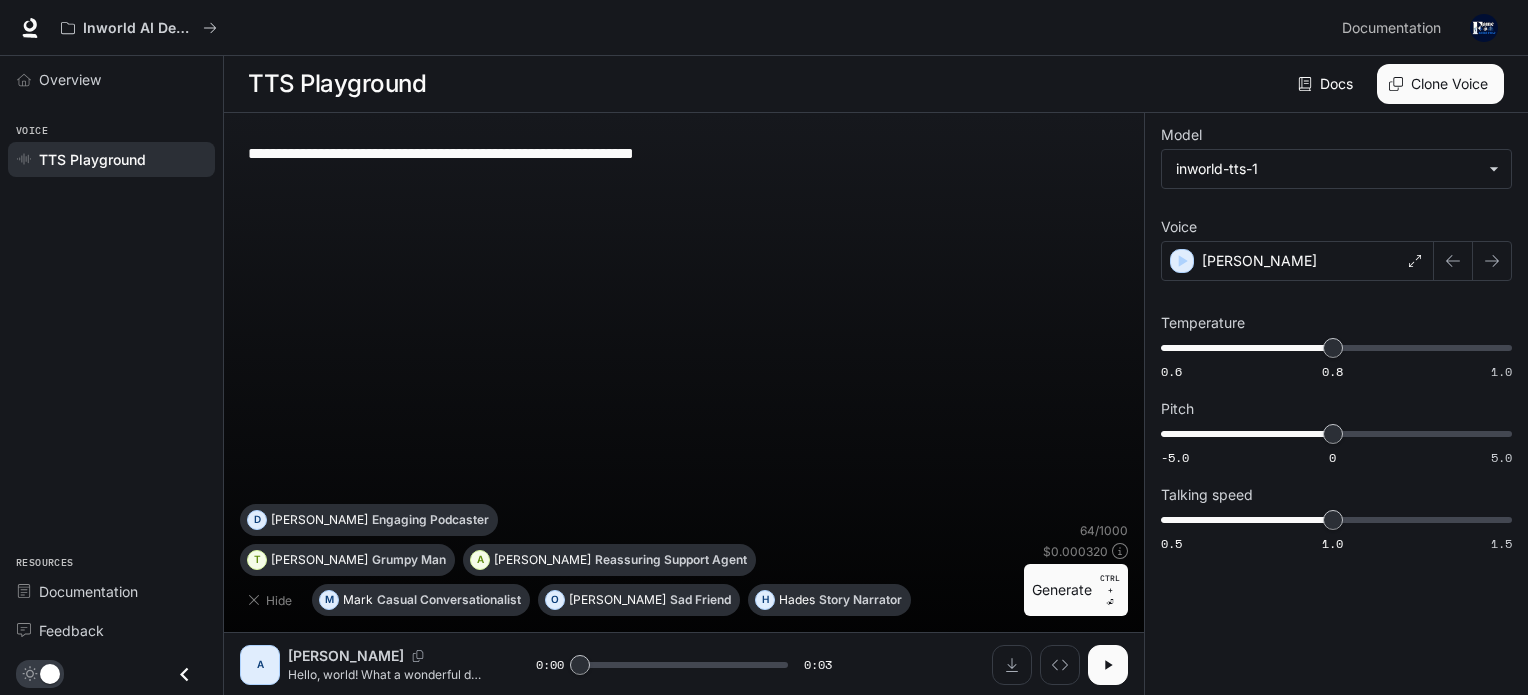 click 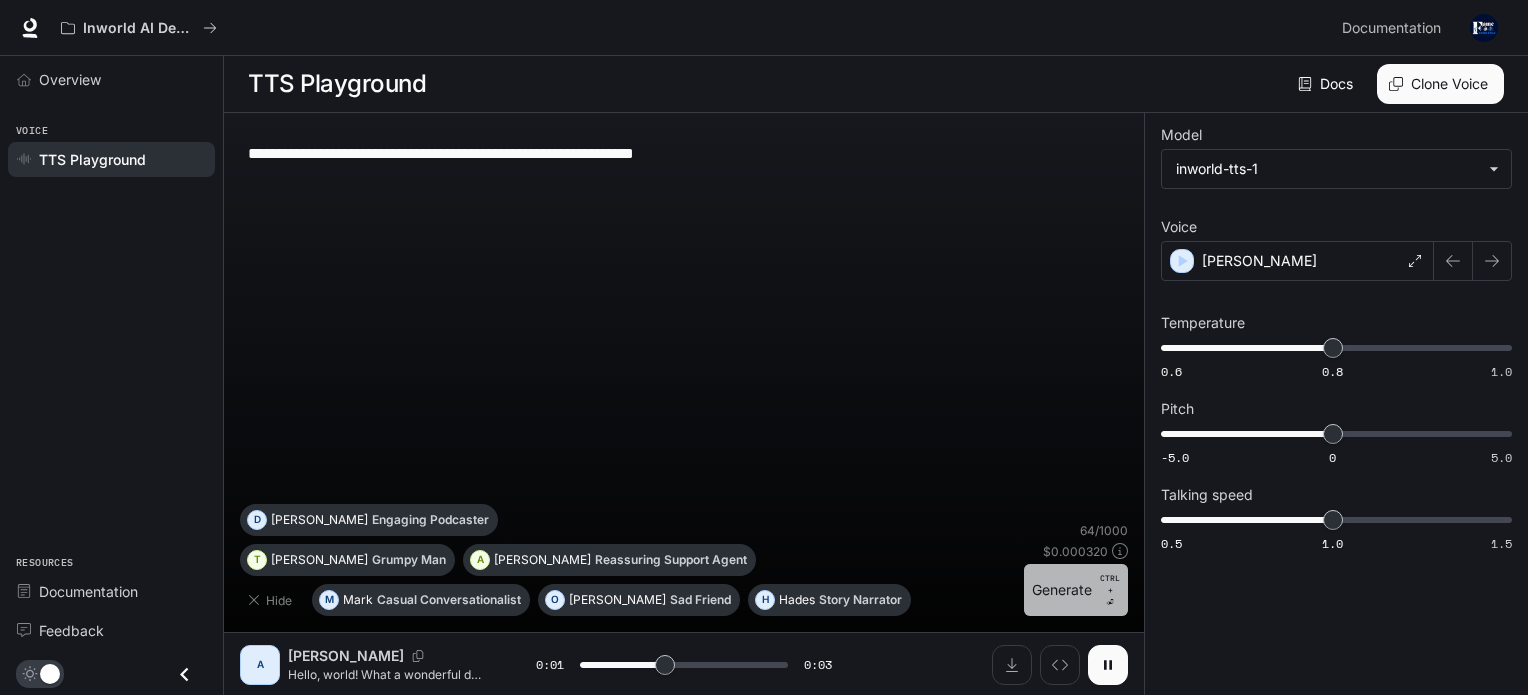 click on "Generate CTRL +  ⏎" at bounding box center (1076, 590) 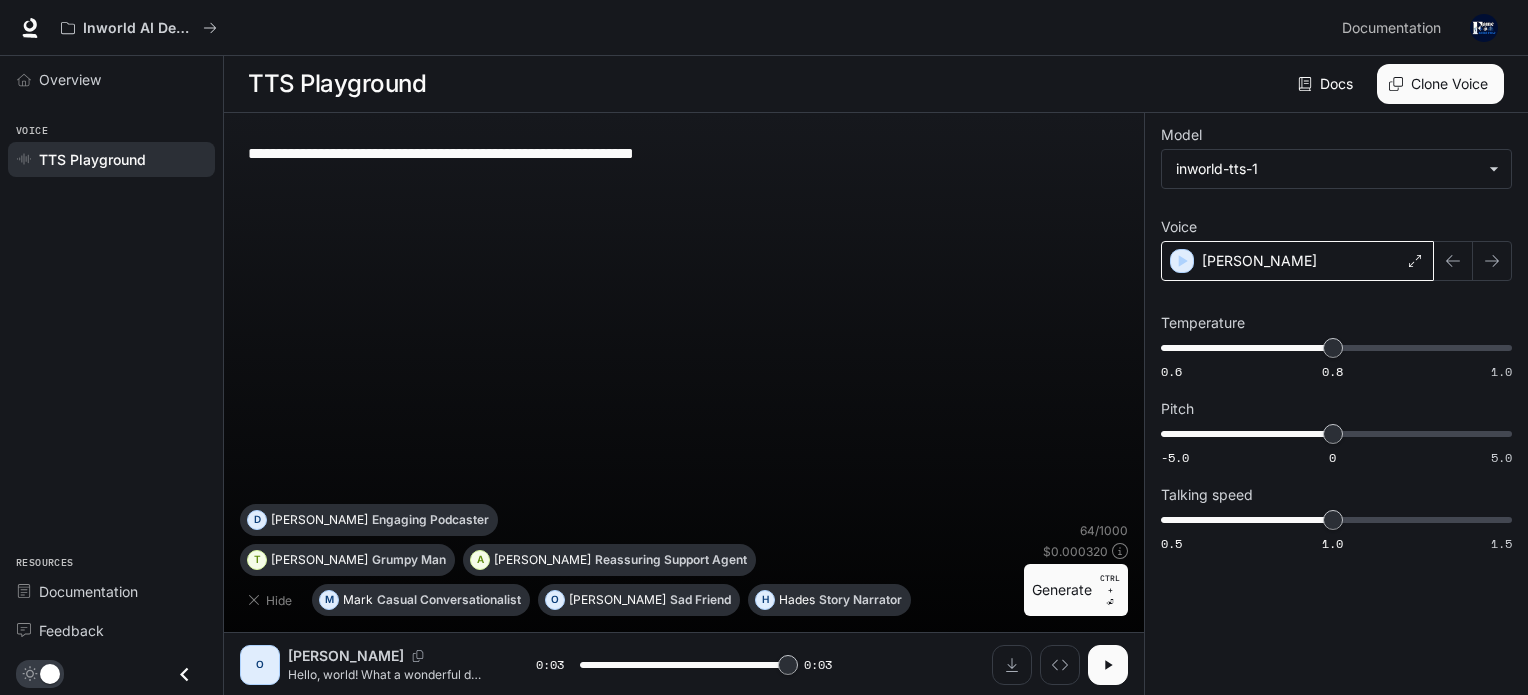 click on "[PERSON_NAME]" at bounding box center [1259, 261] 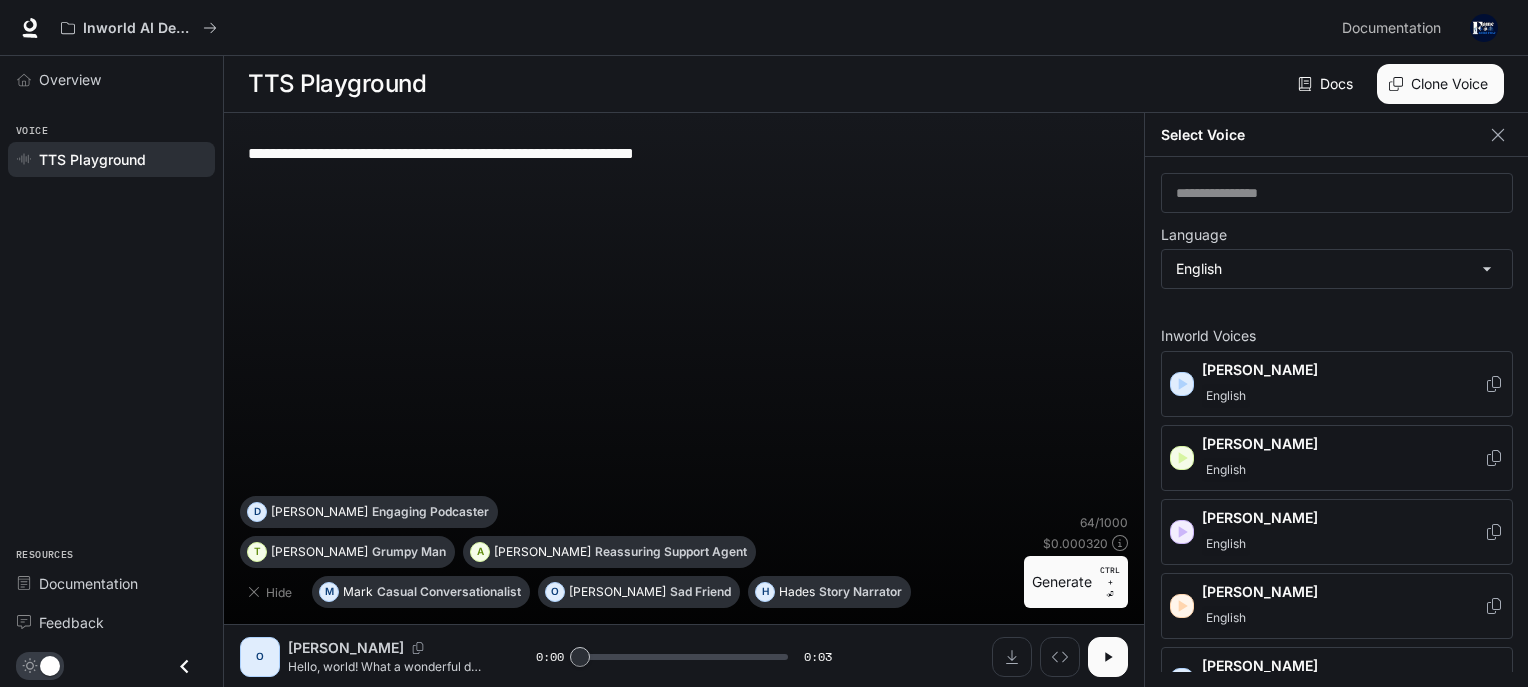 click on "English" at bounding box center (1226, 470) 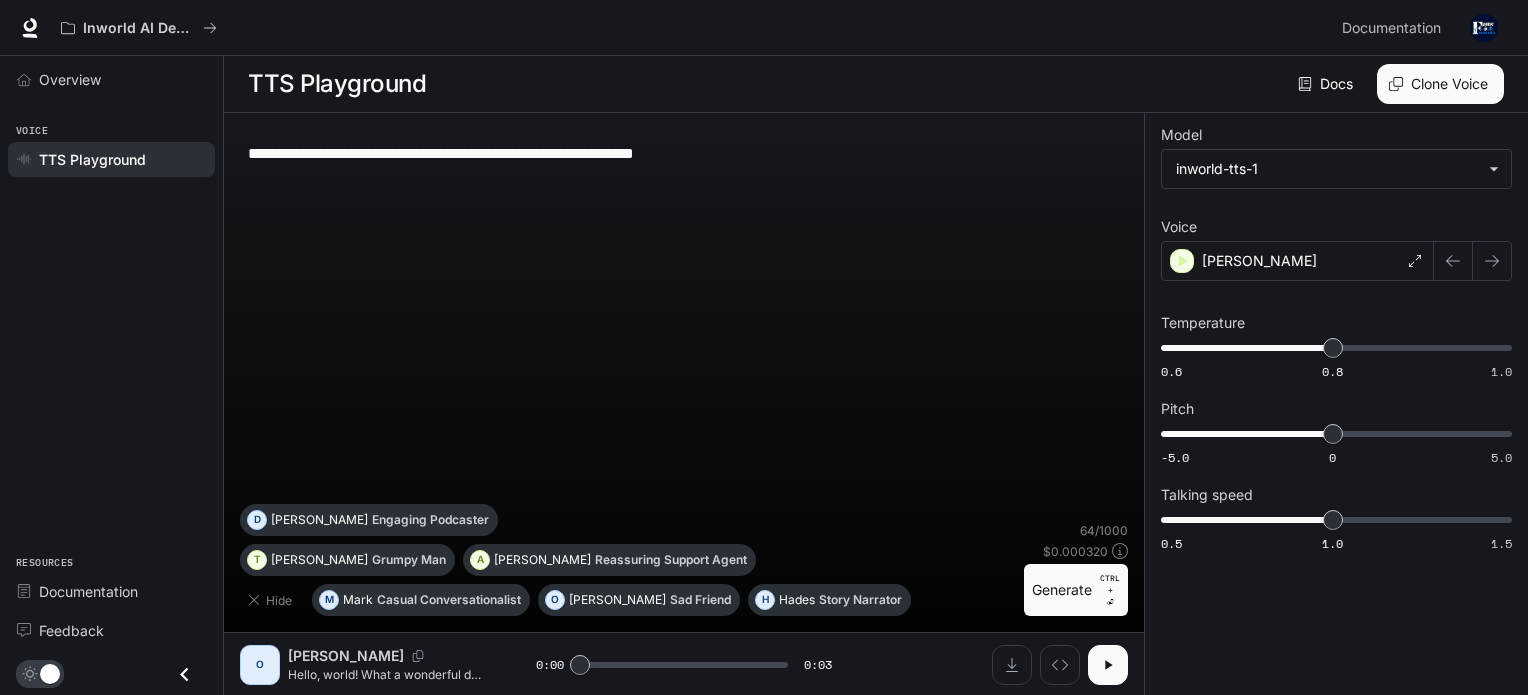 click on "Generate CTRL +  ⏎" at bounding box center (1076, 590) 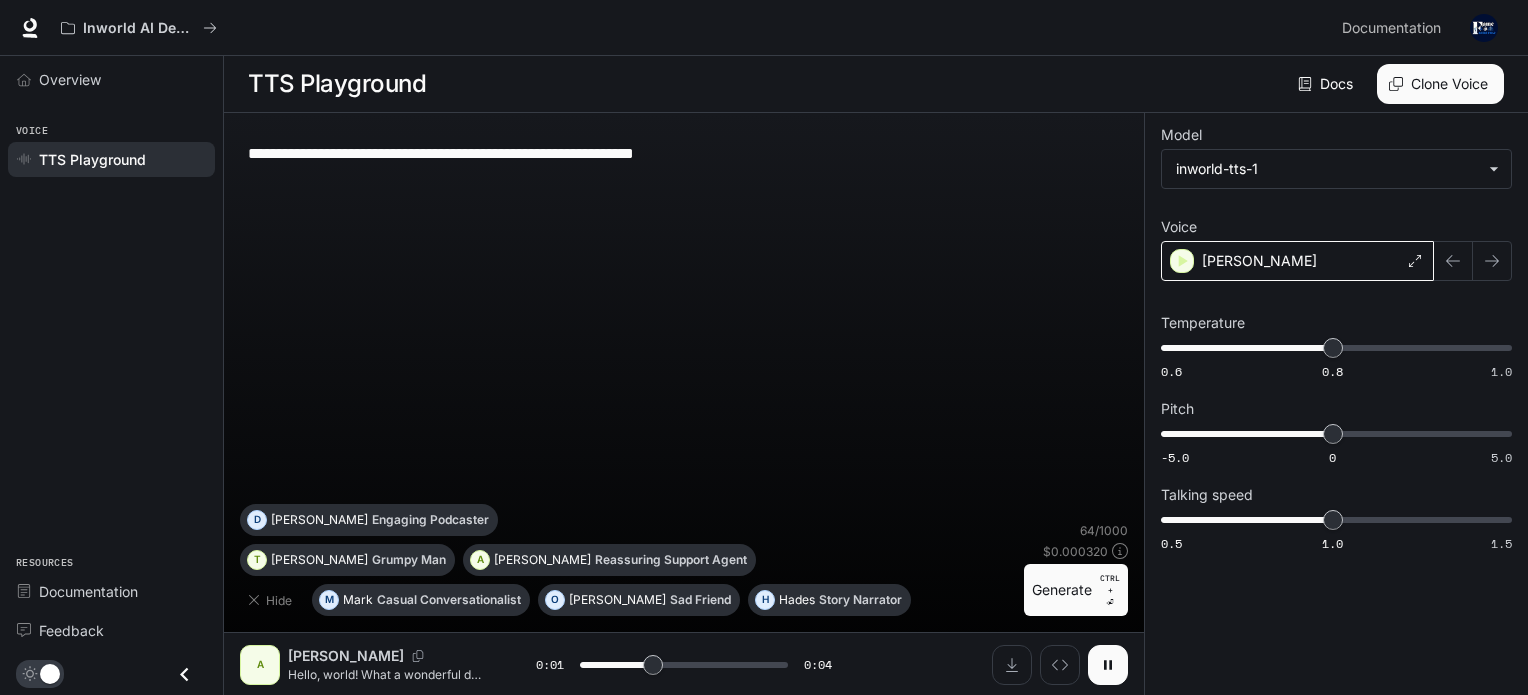 click on "[PERSON_NAME]" at bounding box center [1297, 261] 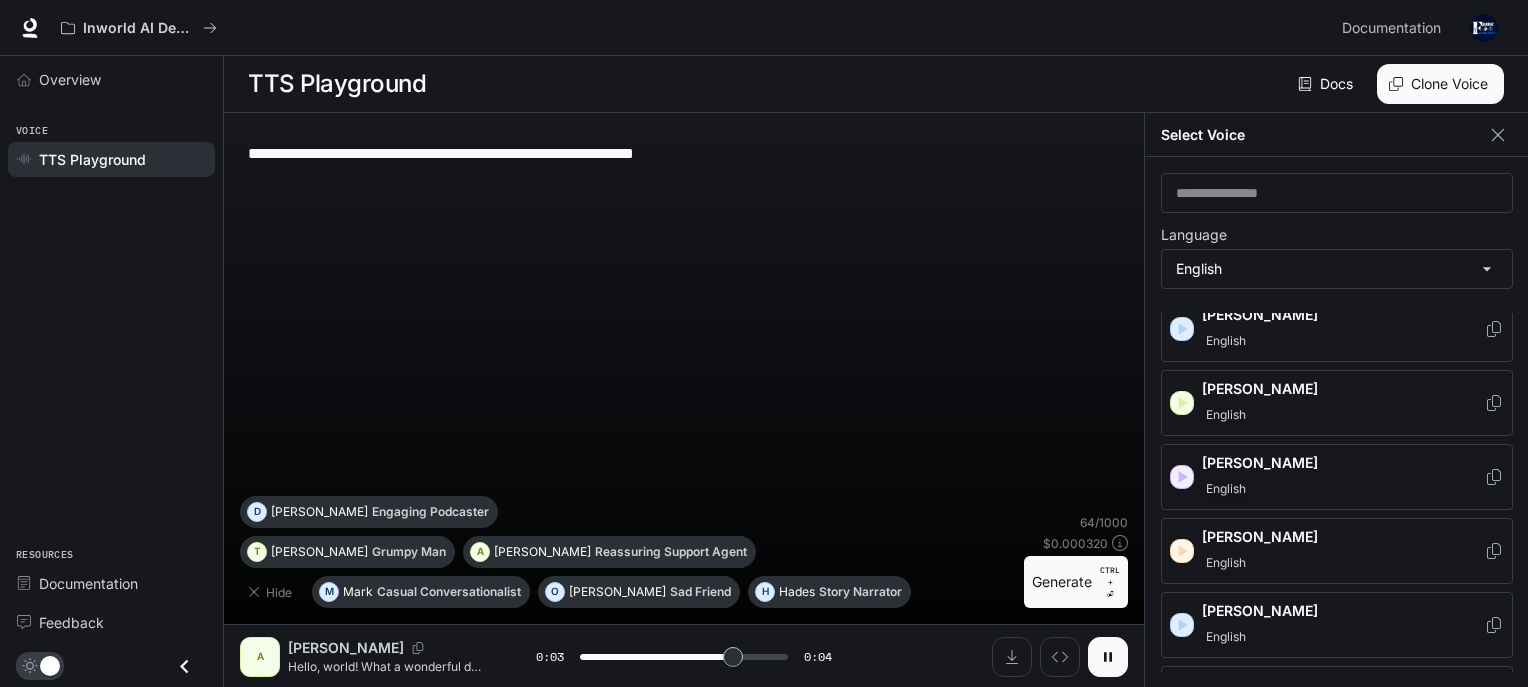 scroll, scrollTop: 100, scrollLeft: 0, axis: vertical 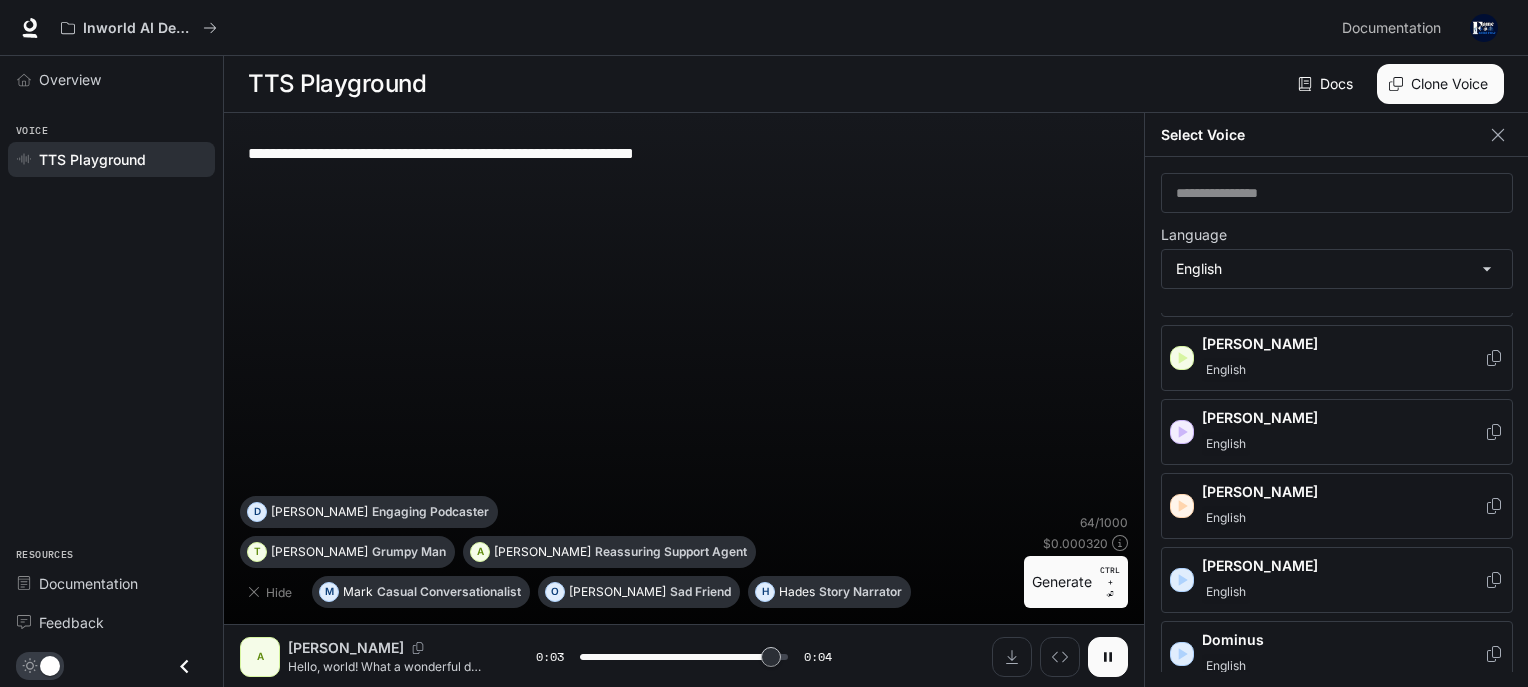 click on "[PERSON_NAME]" at bounding box center [1343, 492] 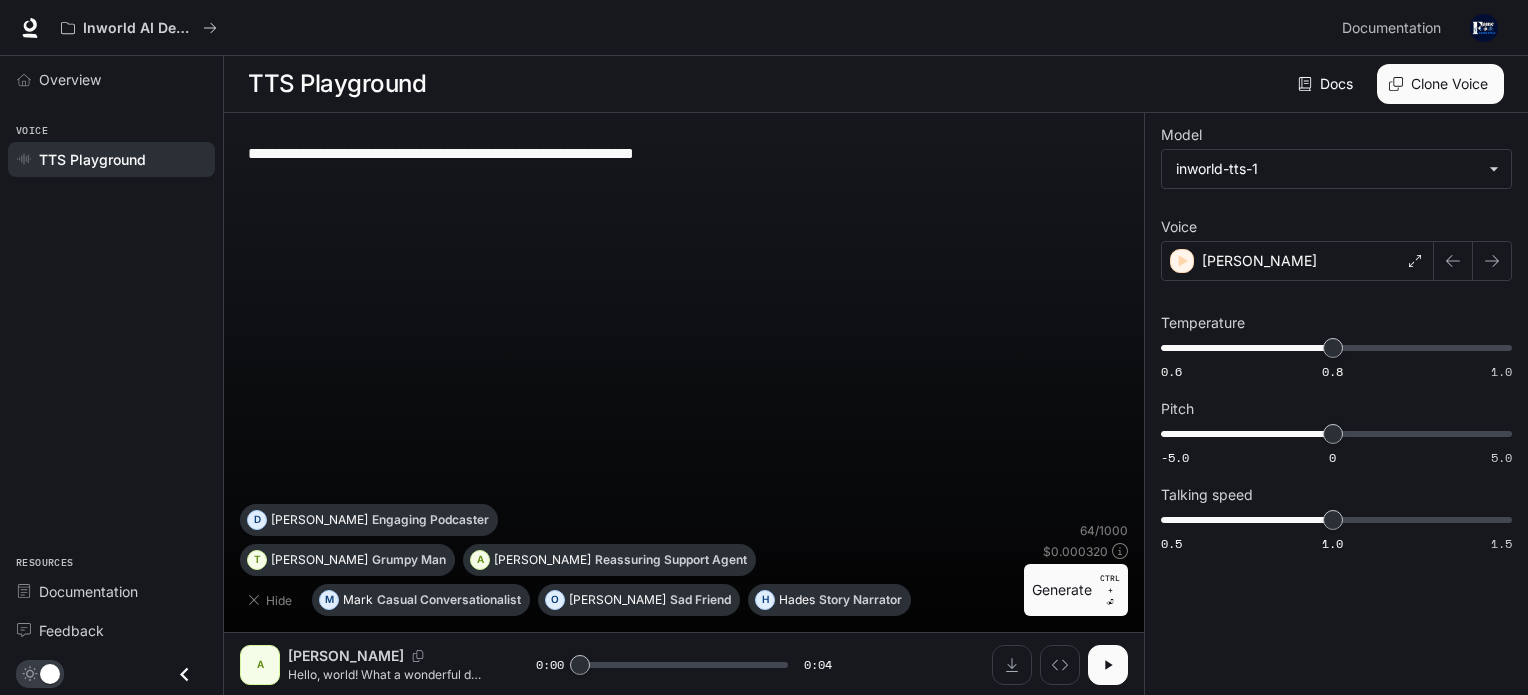 click on "CTRL +" at bounding box center (1110, 584) 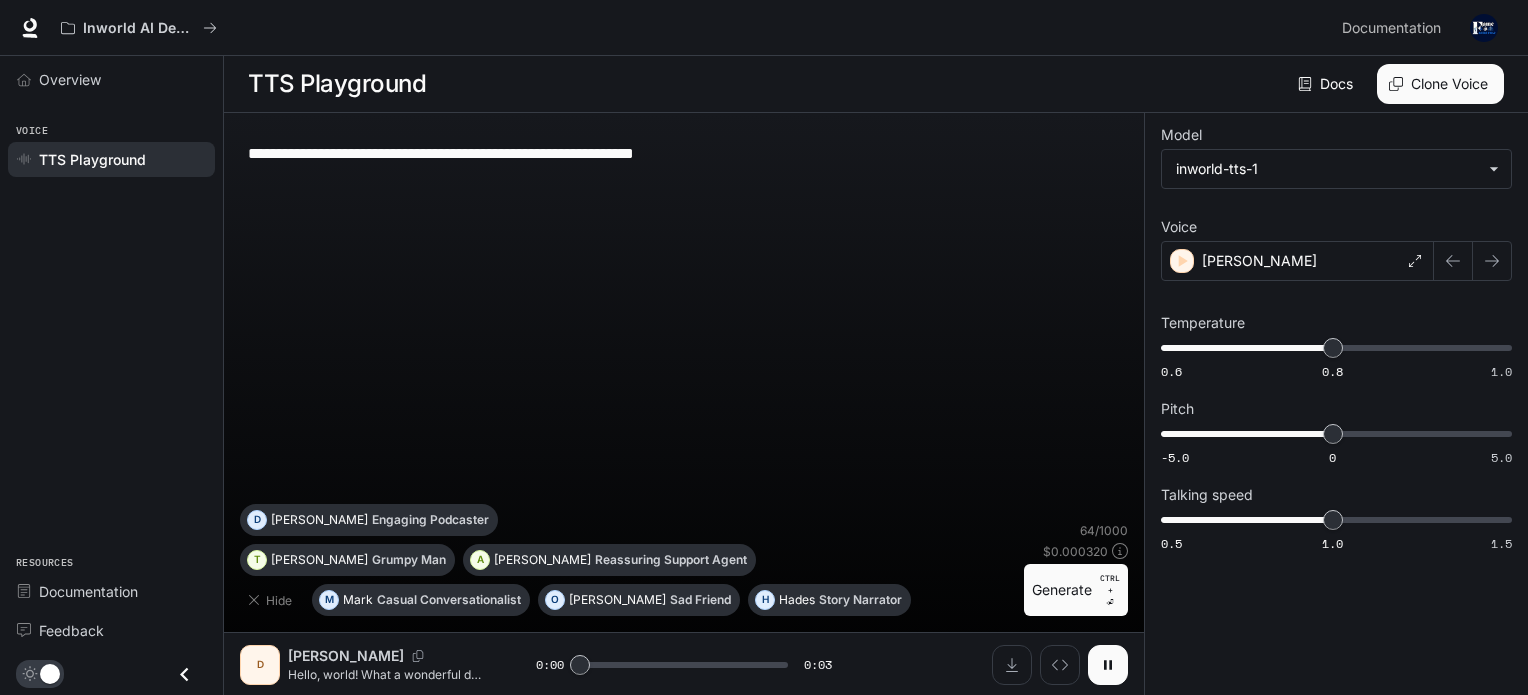 click 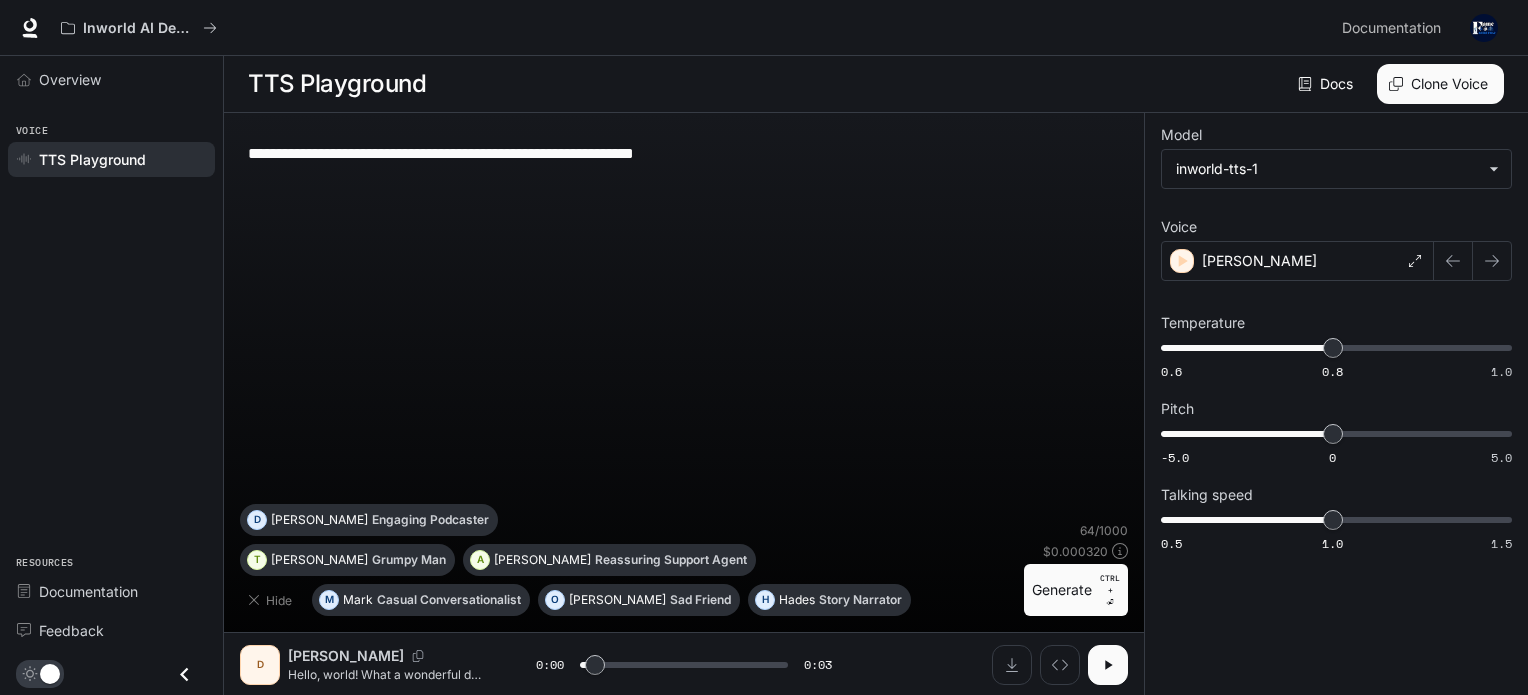 click 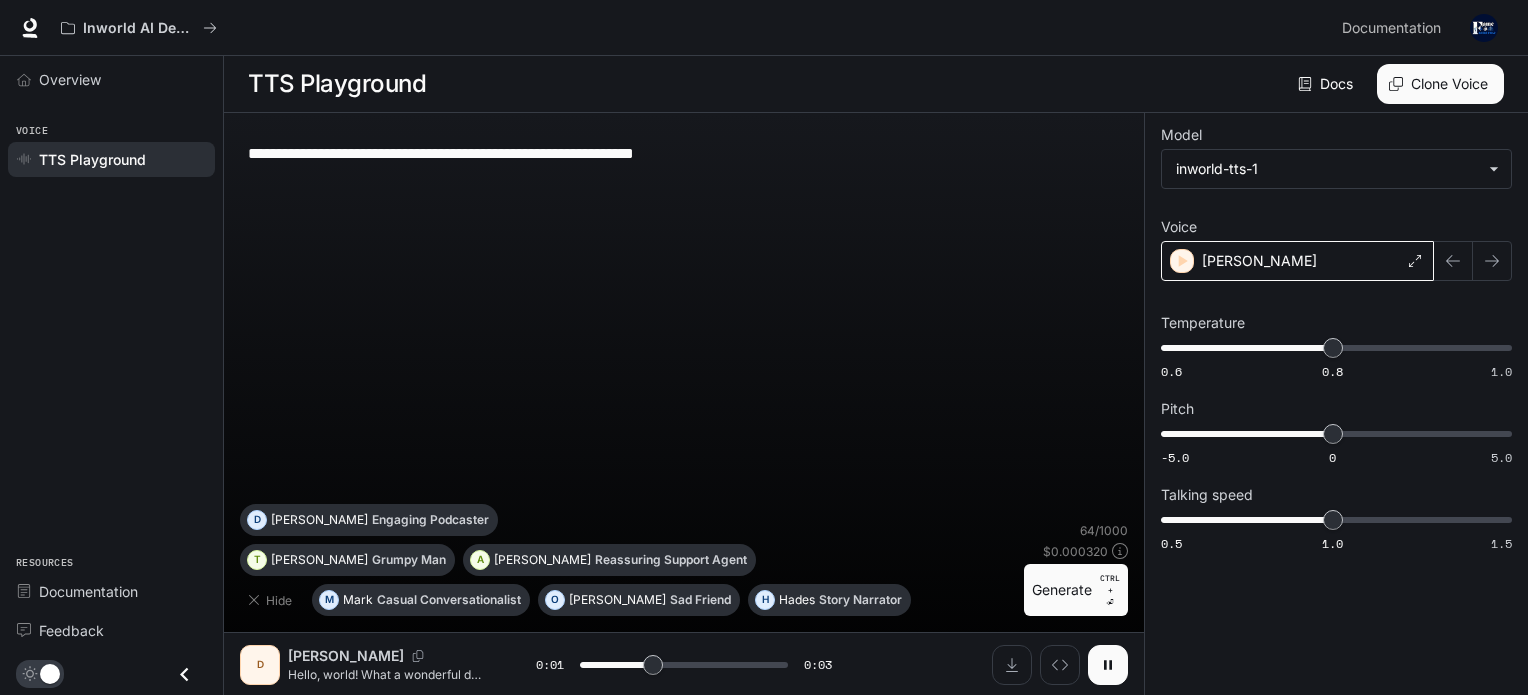 click on "[PERSON_NAME]" at bounding box center (1297, 261) 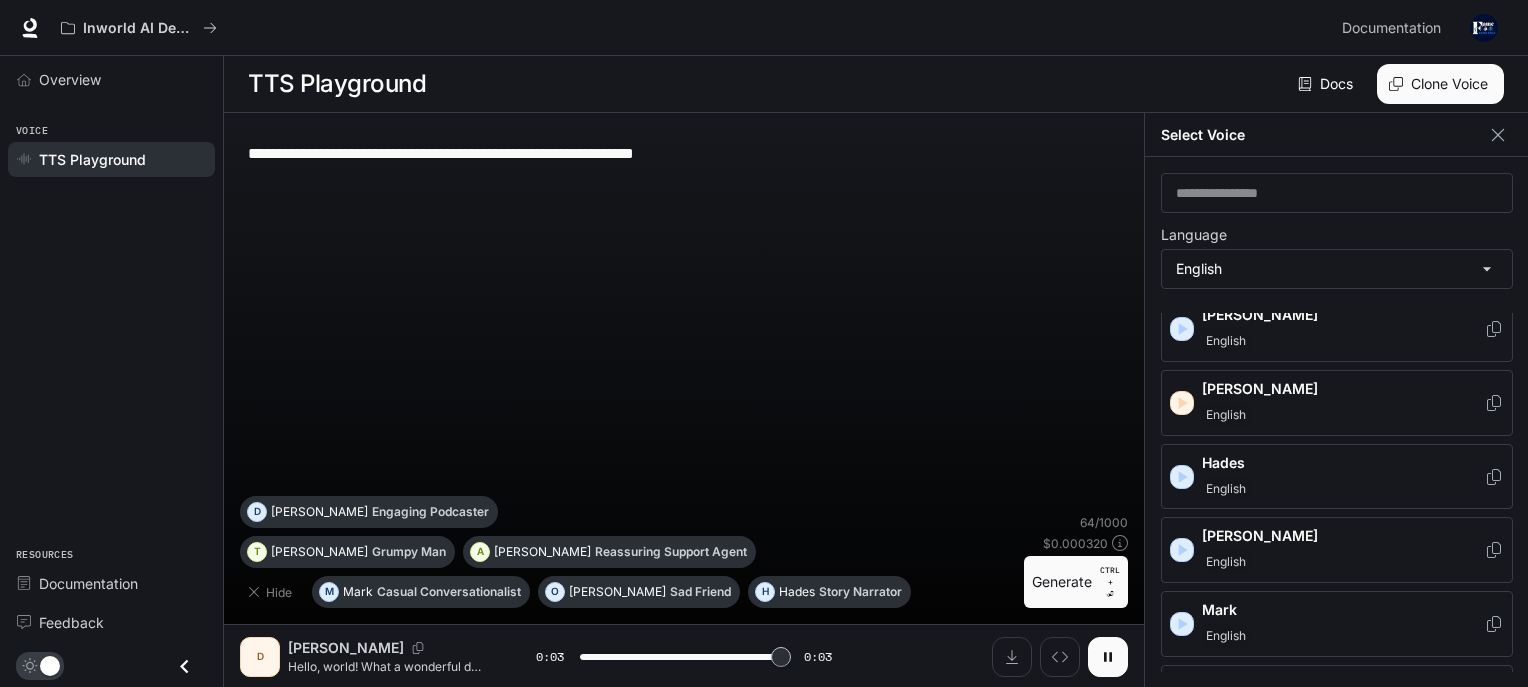 scroll, scrollTop: 500, scrollLeft: 0, axis: vertical 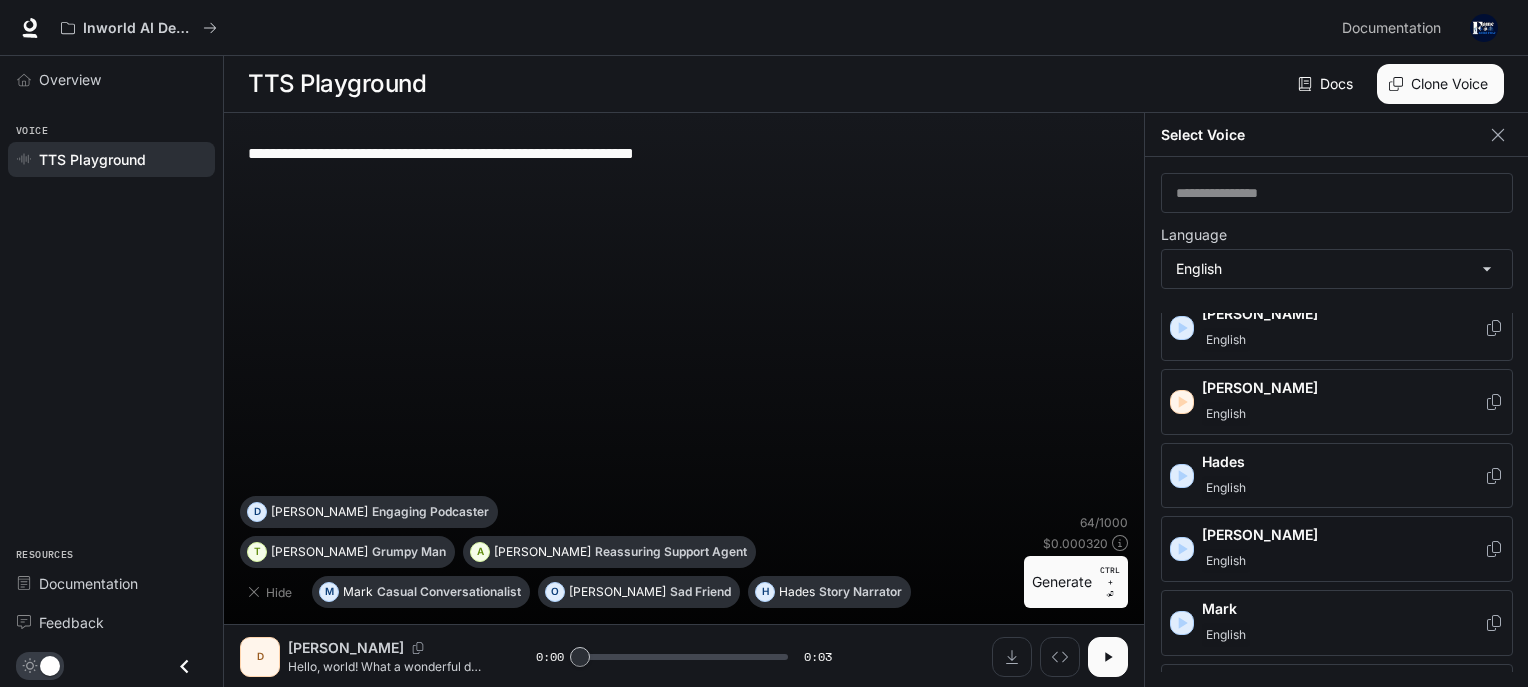 click on "[PERSON_NAME]" at bounding box center [1343, 535] 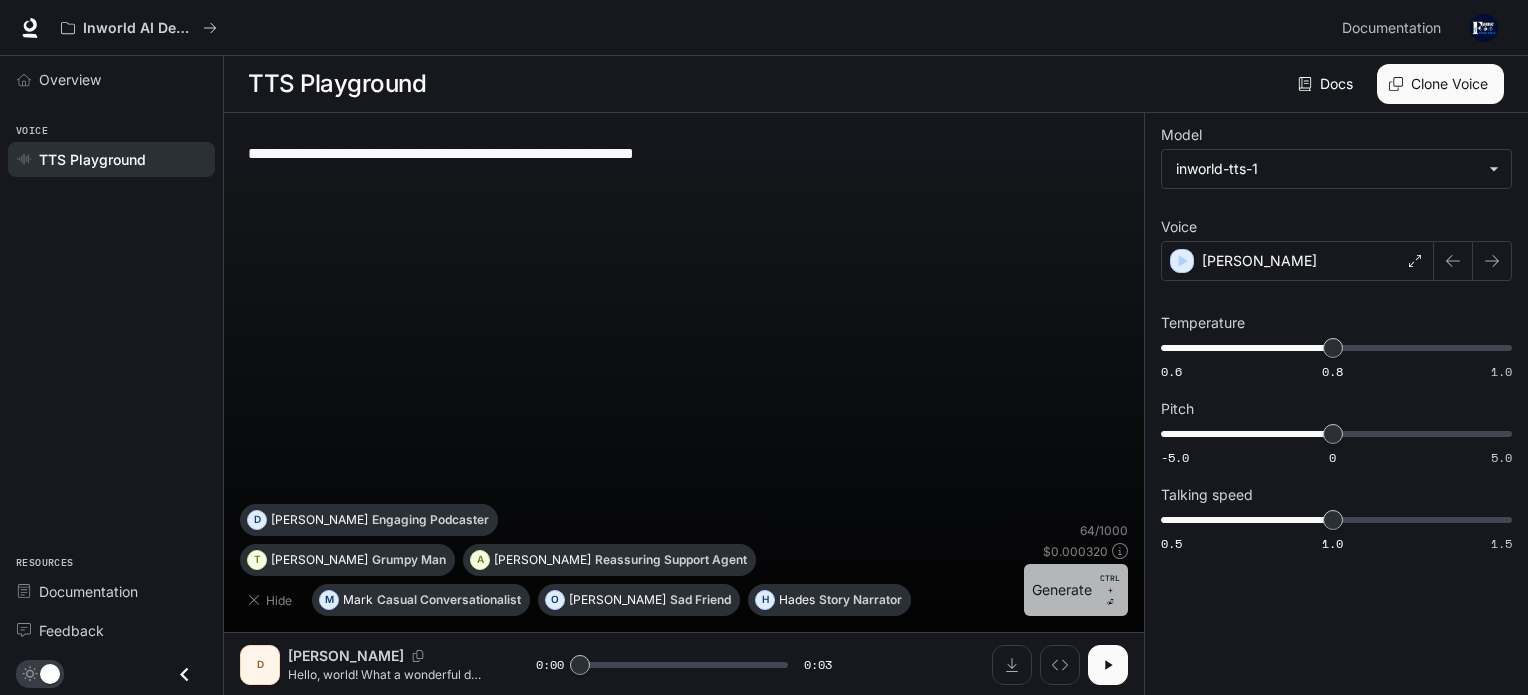 click on "Generate CTRL +  ⏎" at bounding box center (1076, 590) 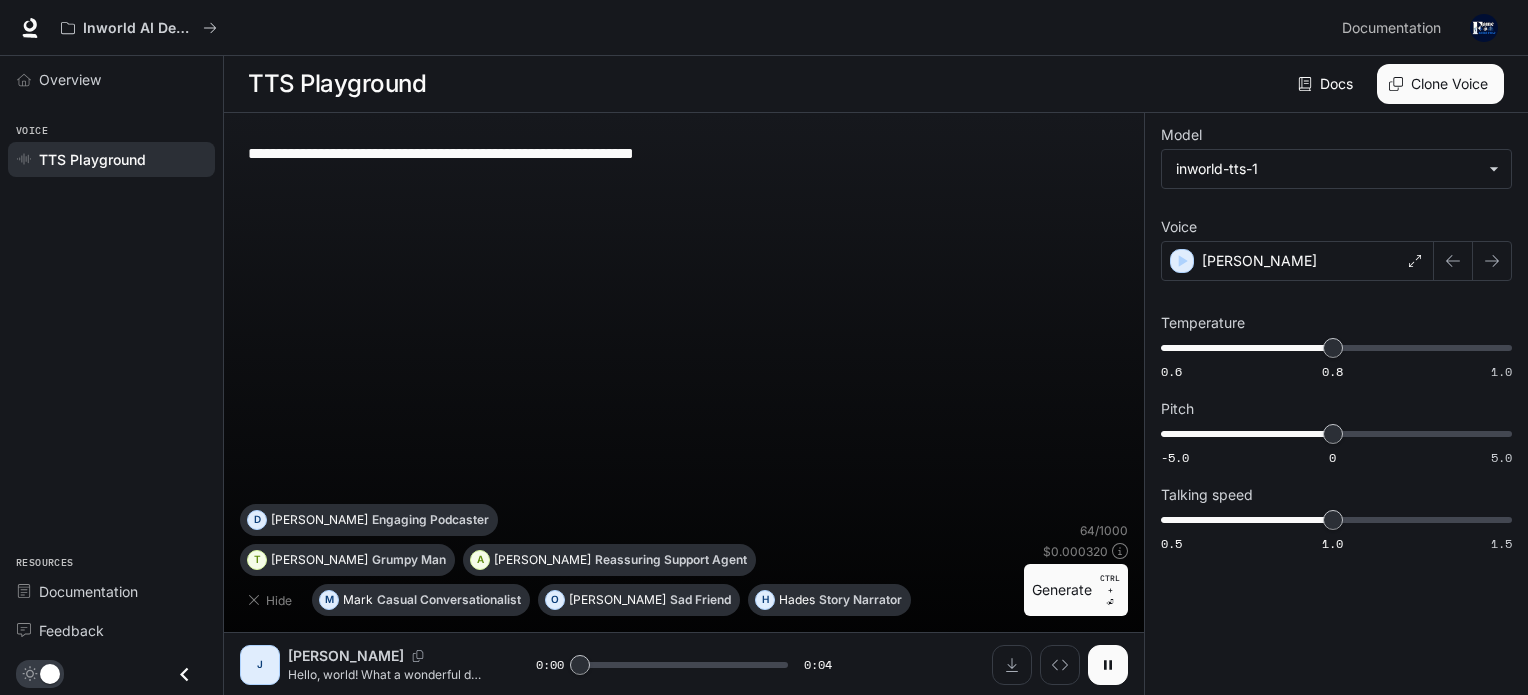 click 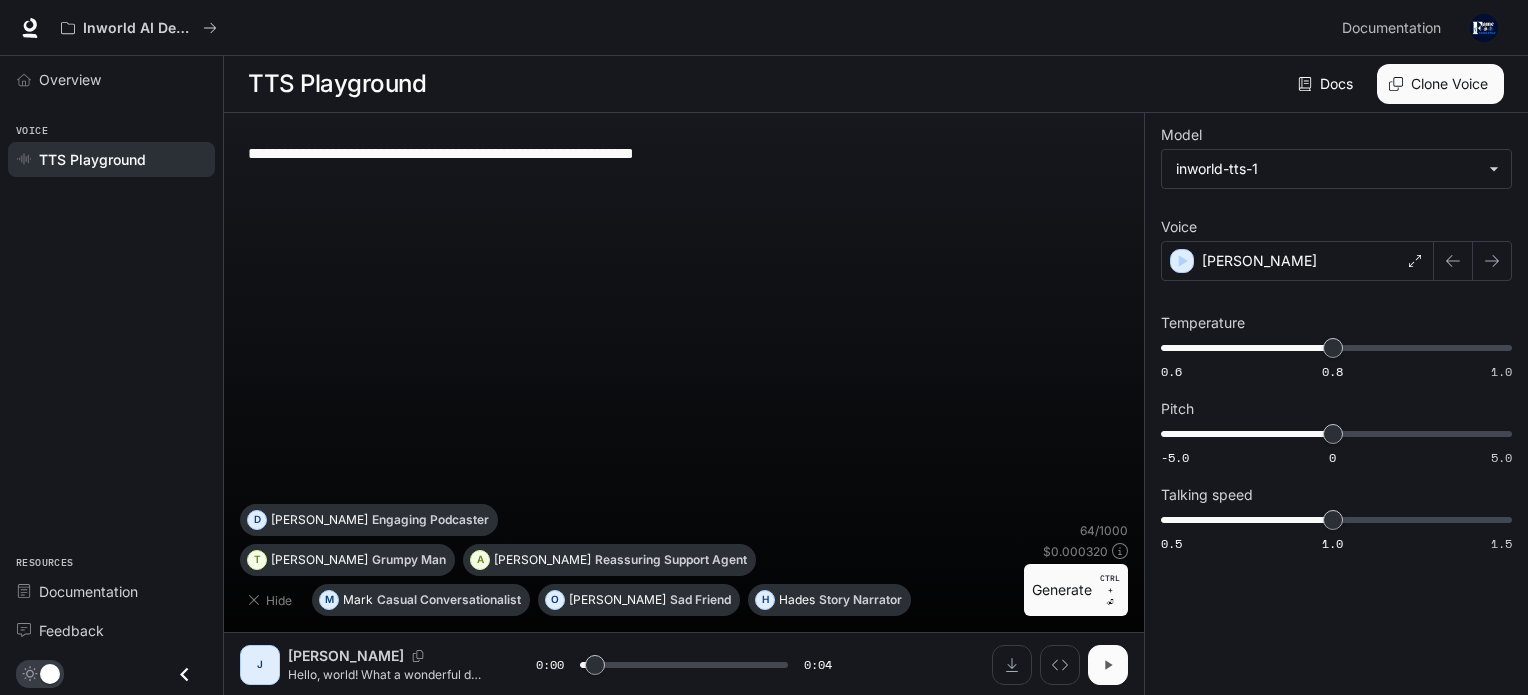 click at bounding box center (1108, 665) 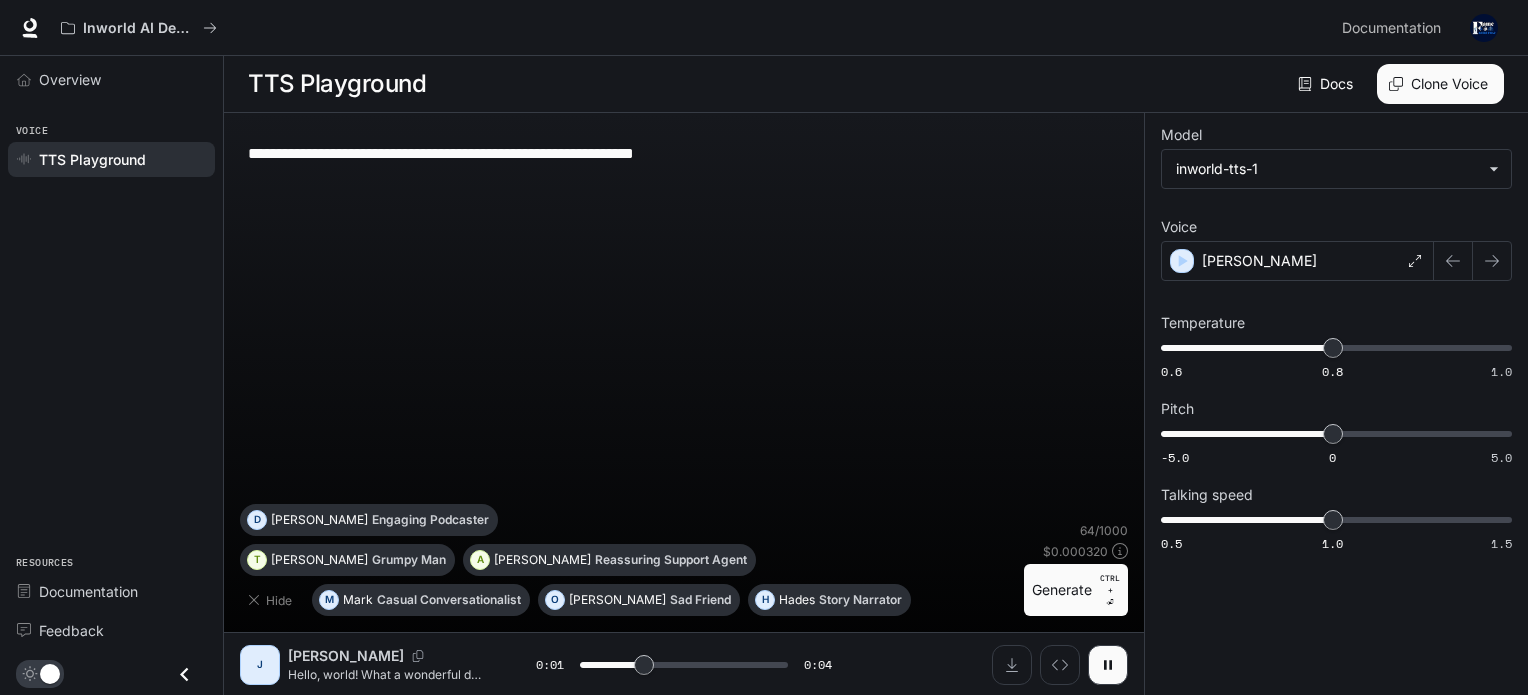 drag, startPoint x: 1205, startPoint y: 263, endPoint x: 1192, endPoint y: 287, distance: 27.294687 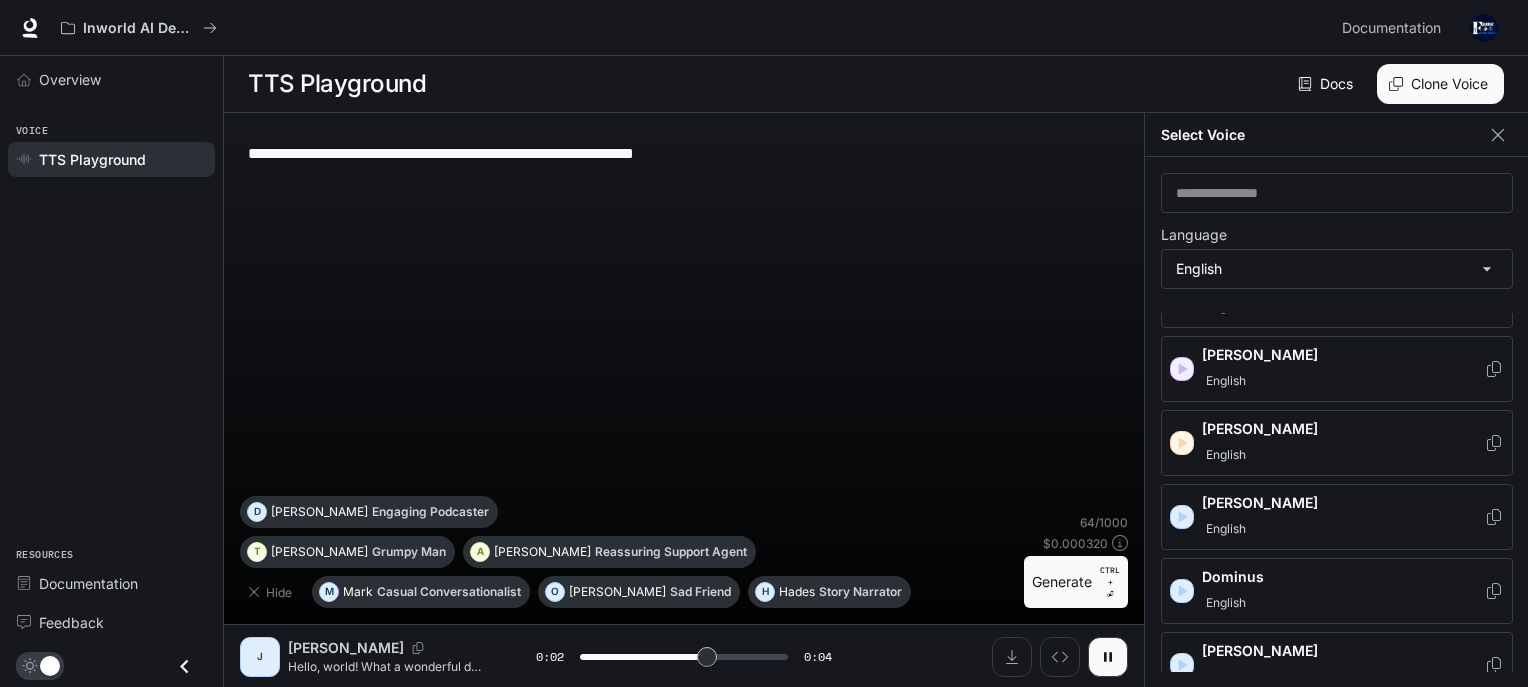scroll, scrollTop: 600, scrollLeft: 0, axis: vertical 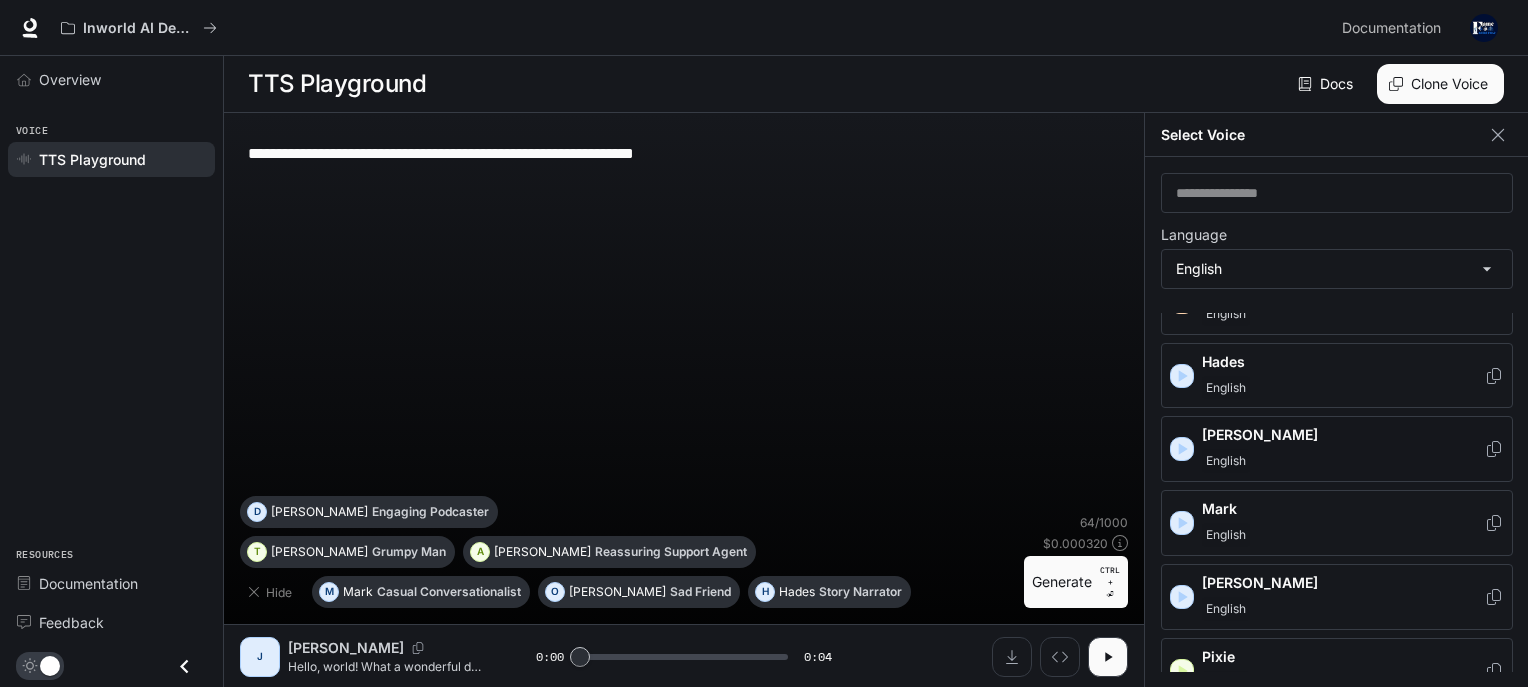 click on "English" at bounding box center (1226, 461) 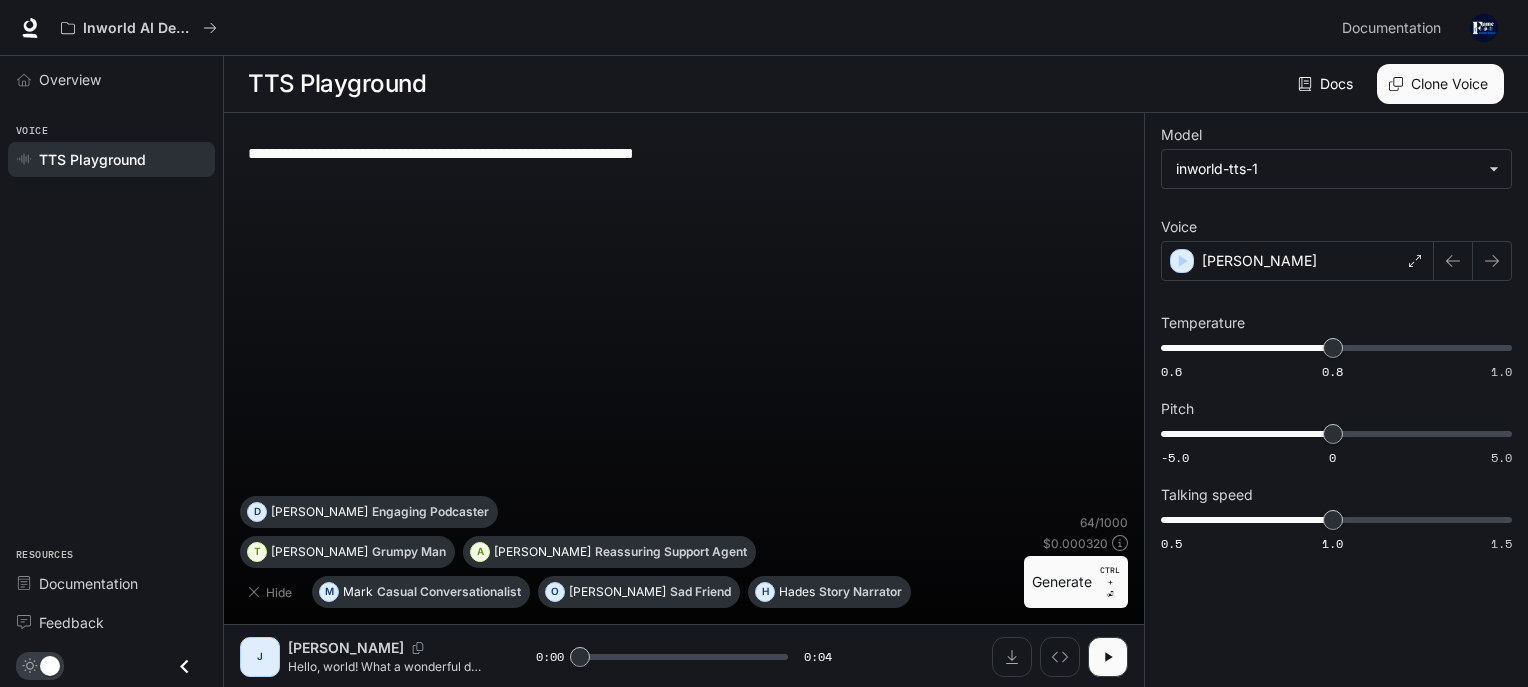 click on "English" at bounding box center (1617, 461) 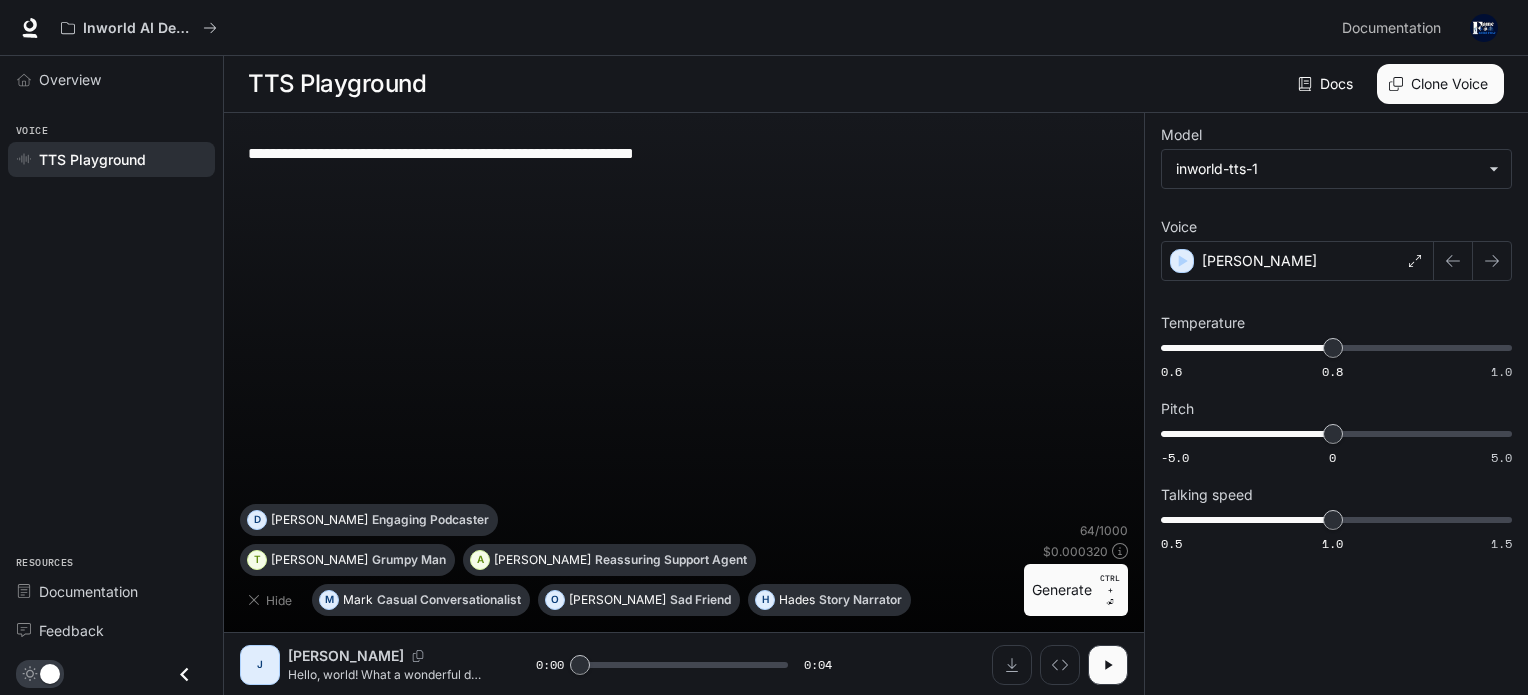 click on "Generate CTRL +  ⏎" at bounding box center (1076, 590) 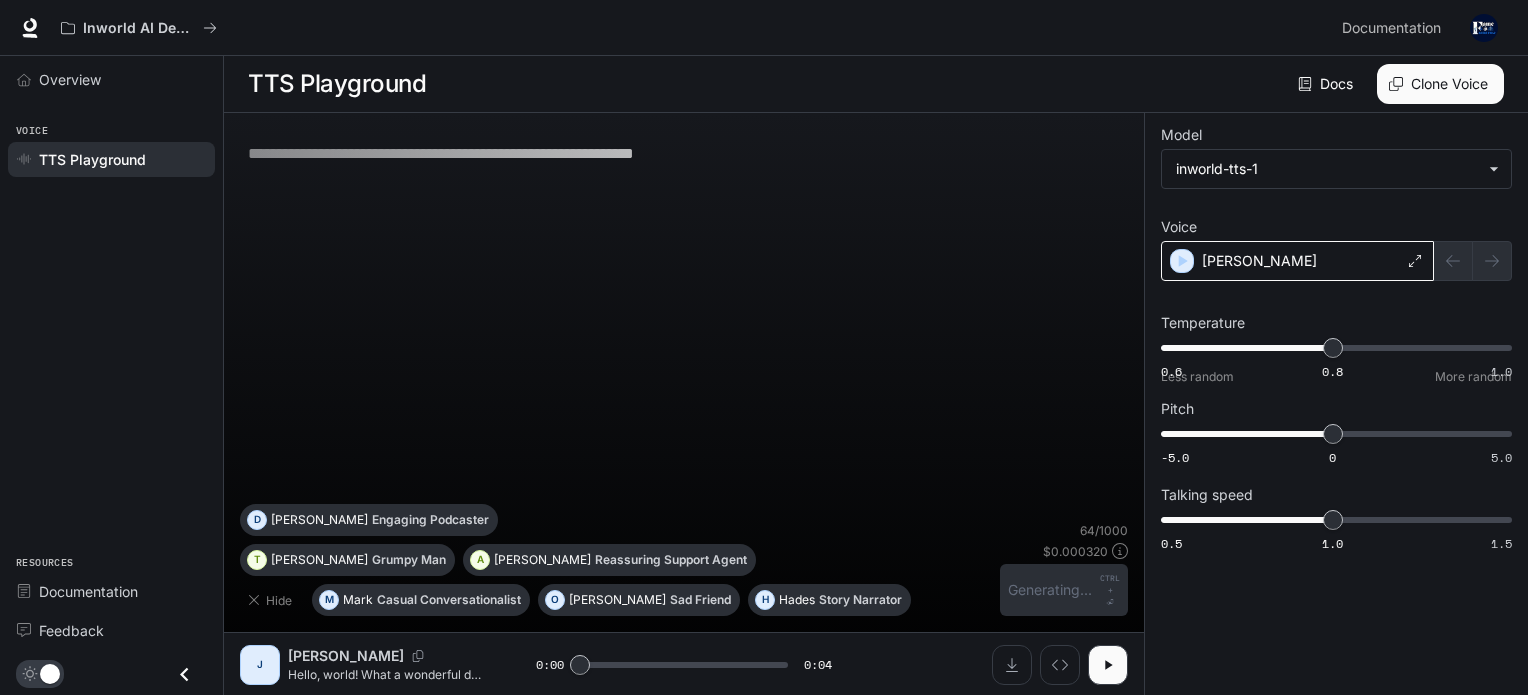 click on "[PERSON_NAME]" at bounding box center (1259, 261) 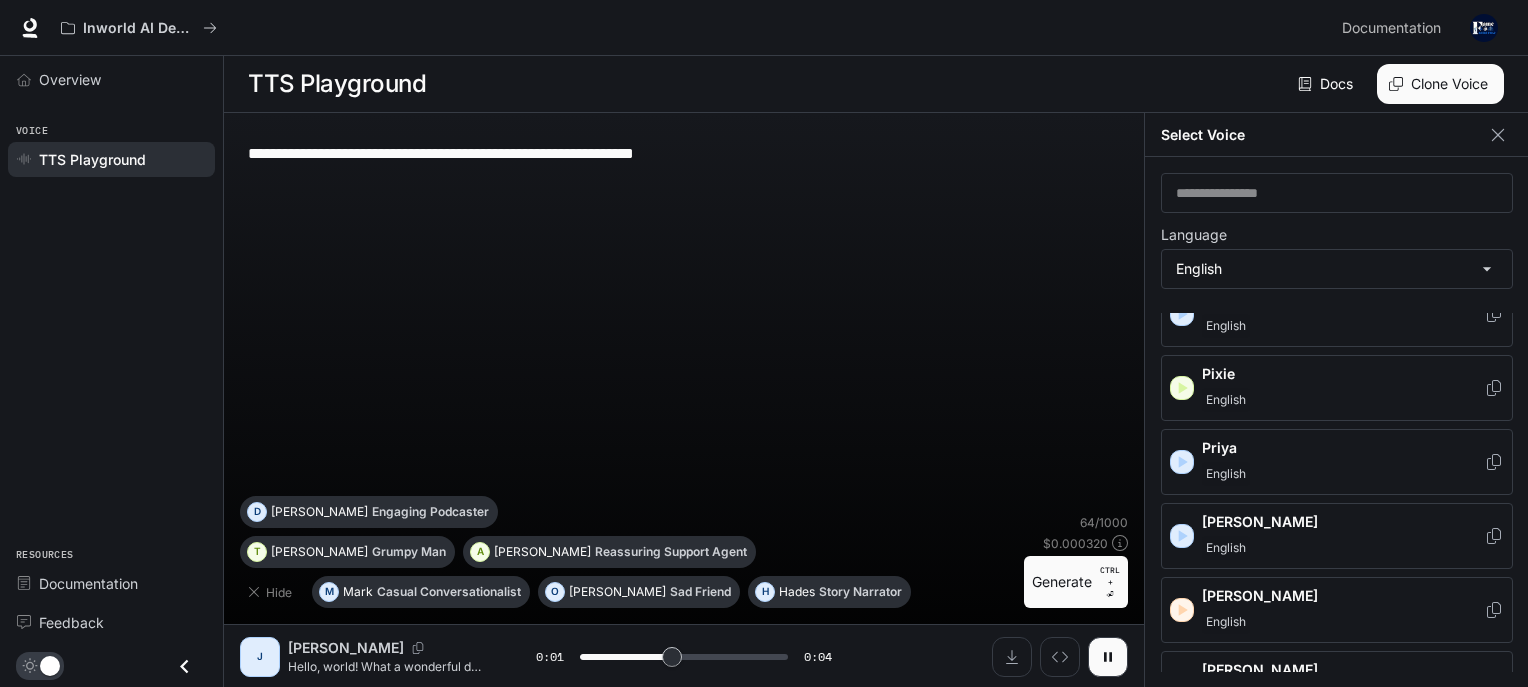 scroll, scrollTop: 900, scrollLeft: 0, axis: vertical 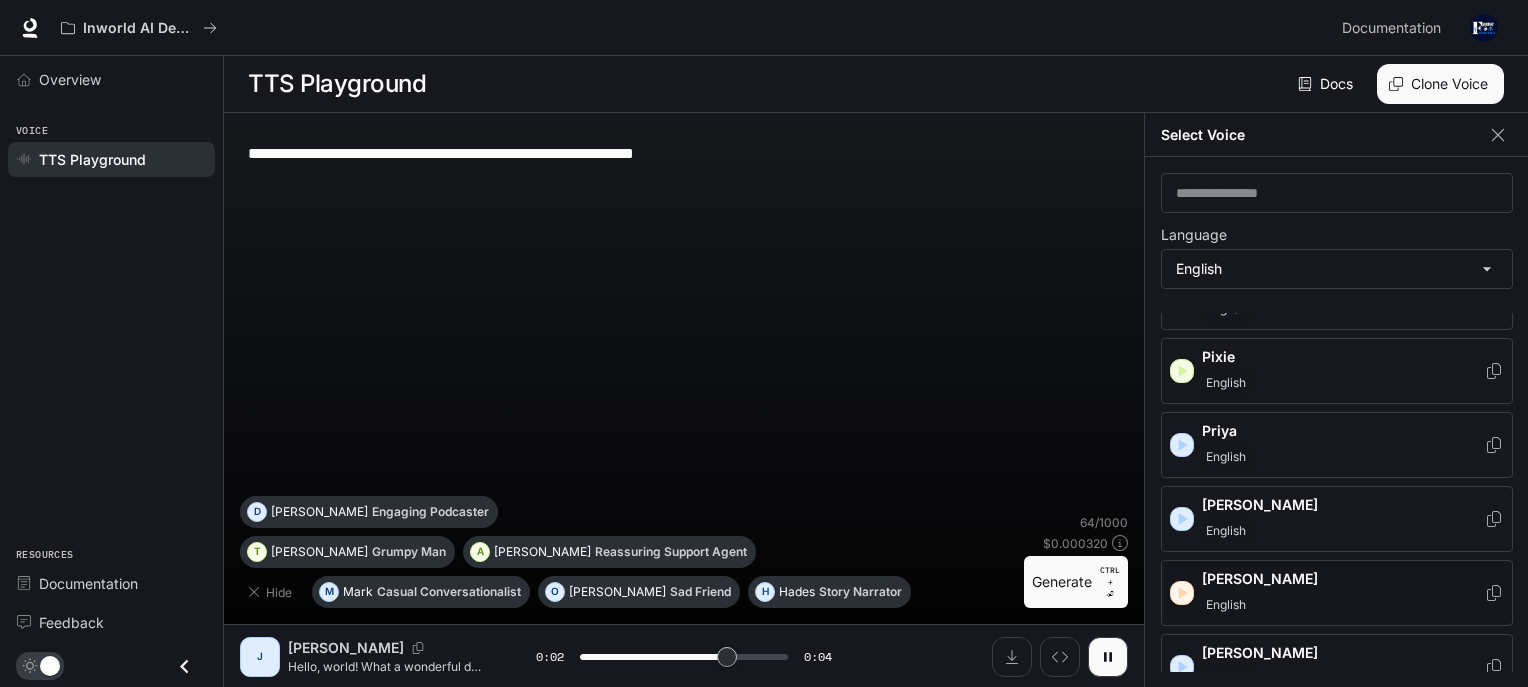 click on "English" at bounding box center [1343, 605] 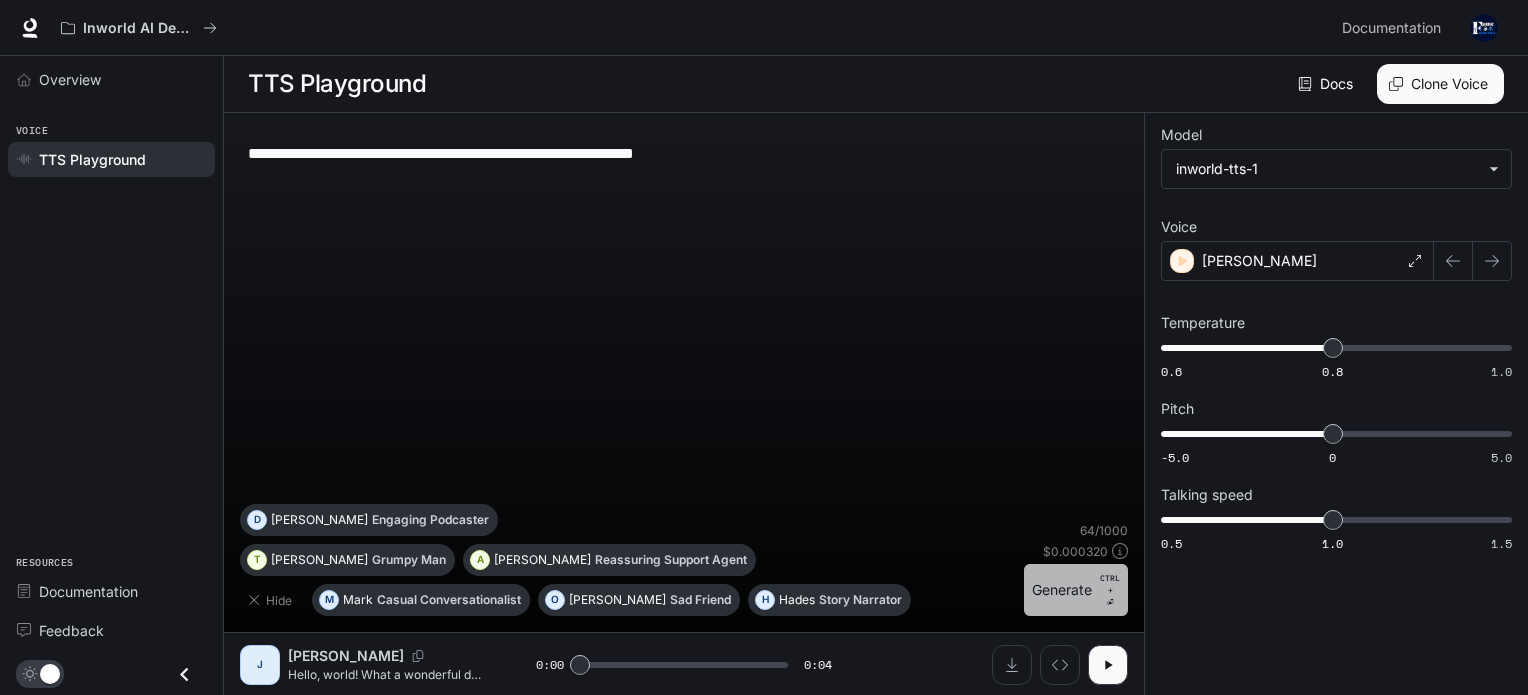 click on "Generate CTRL +  ⏎" at bounding box center [1076, 590] 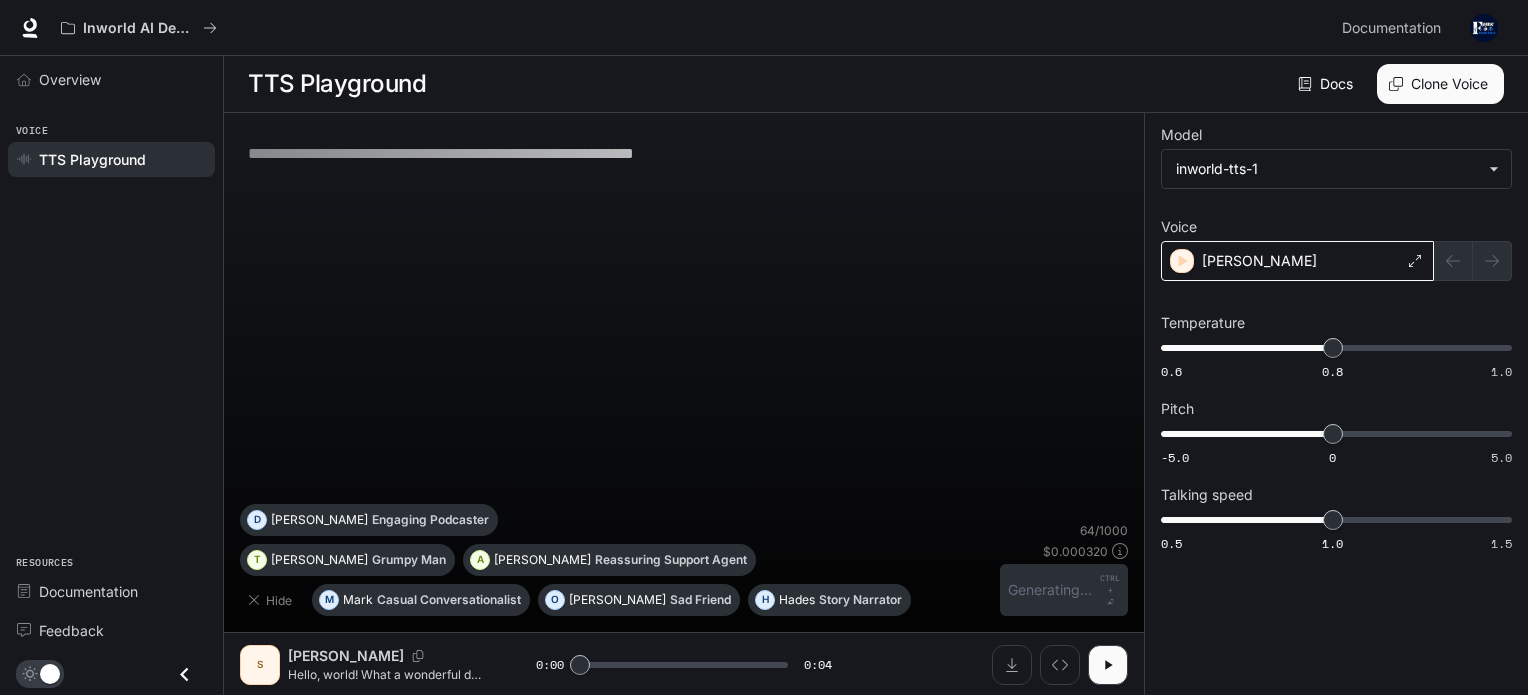click on "[PERSON_NAME]" at bounding box center (1297, 261) 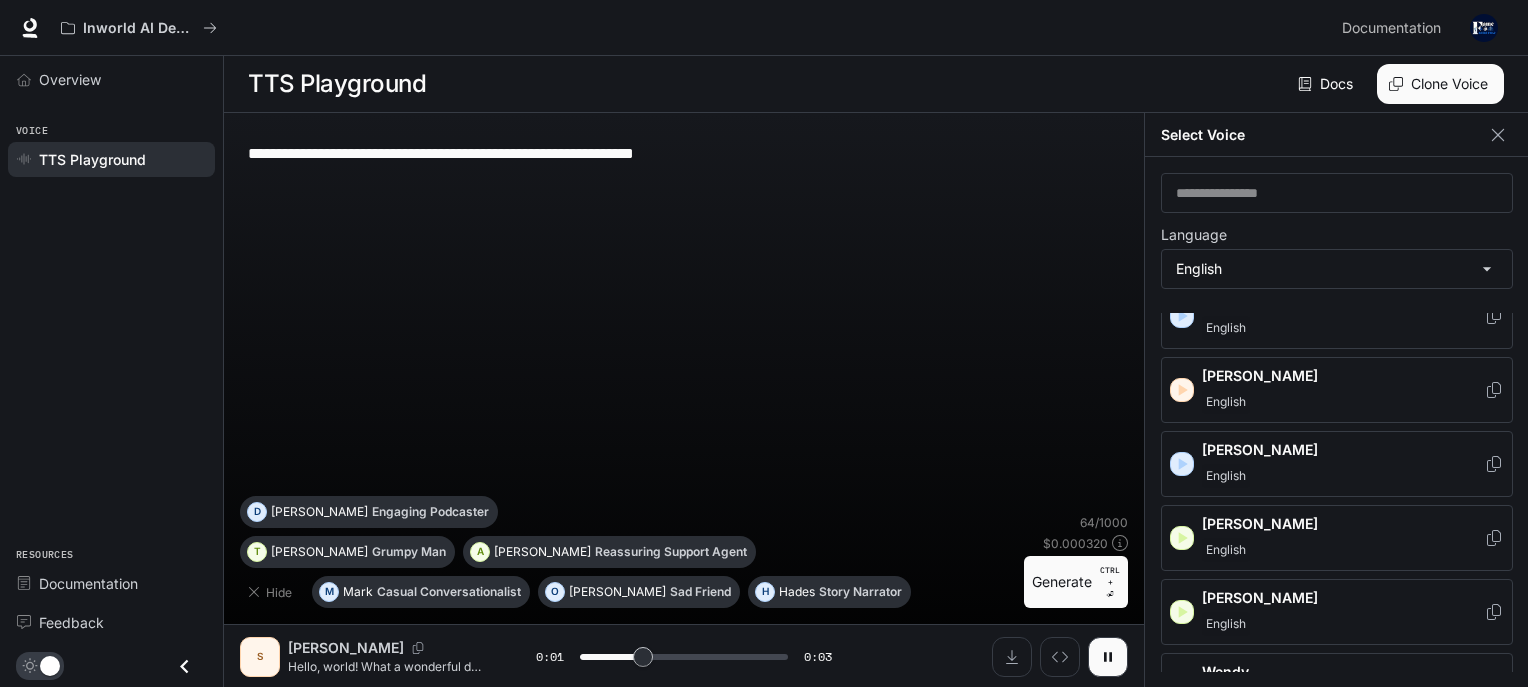 scroll, scrollTop: 1133, scrollLeft: 0, axis: vertical 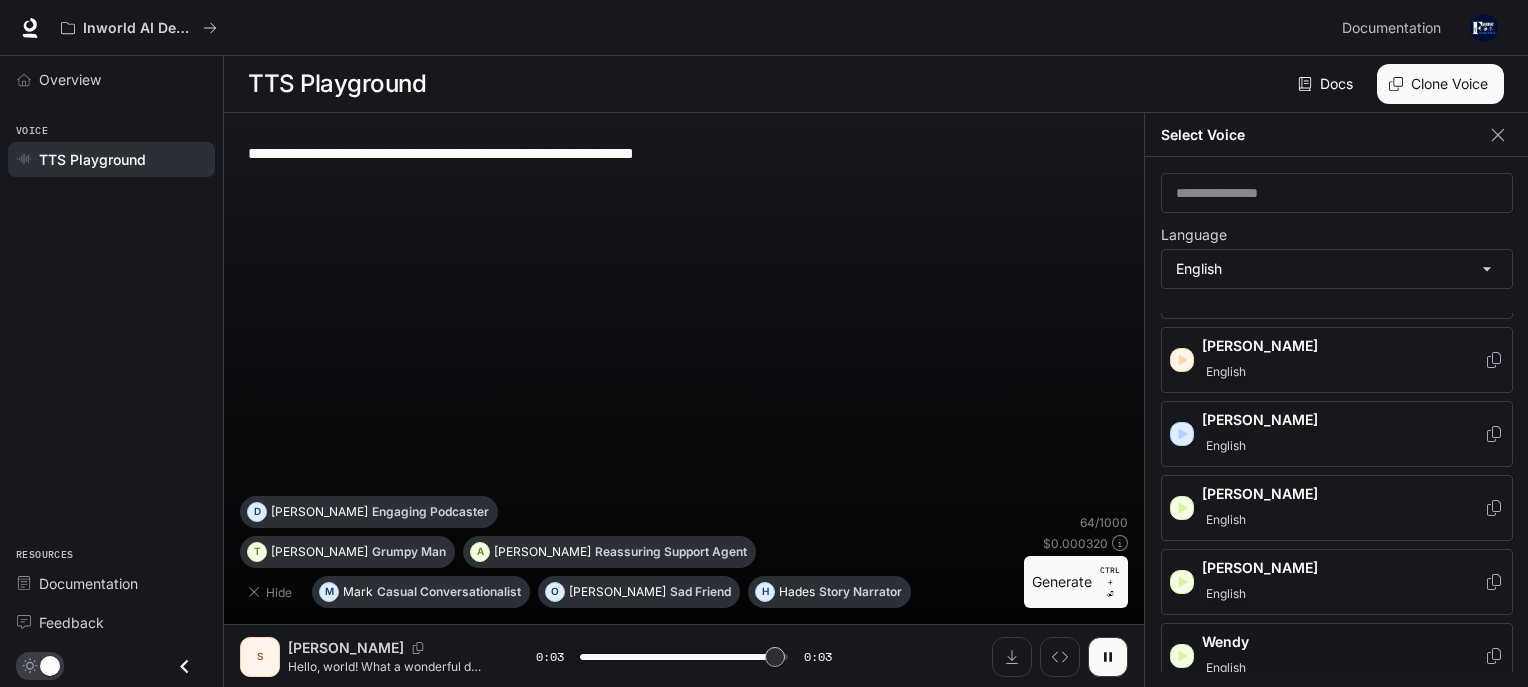 click on "Wendy" at bounding box center (1343, 642) 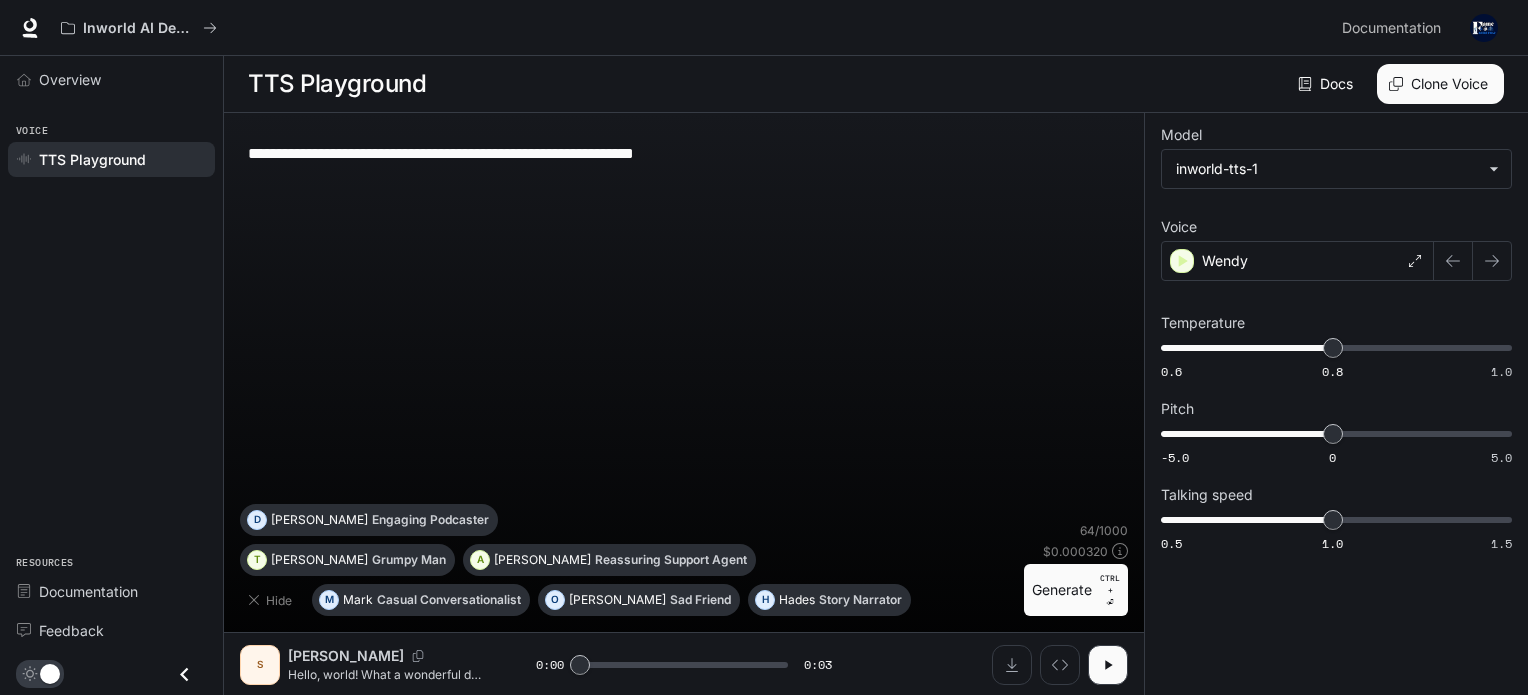 click on "Hide M [PERSON_NAME] Conversationalist O [PERSON_NAME] Friend [PERSON_NAME] Story Narrator T [PERSON_NAME] Man A [PERSON_NAME] Reassuring Support Agent [PERSON_NAME] Engaging Podcaster" at bounding box center (628, 560) 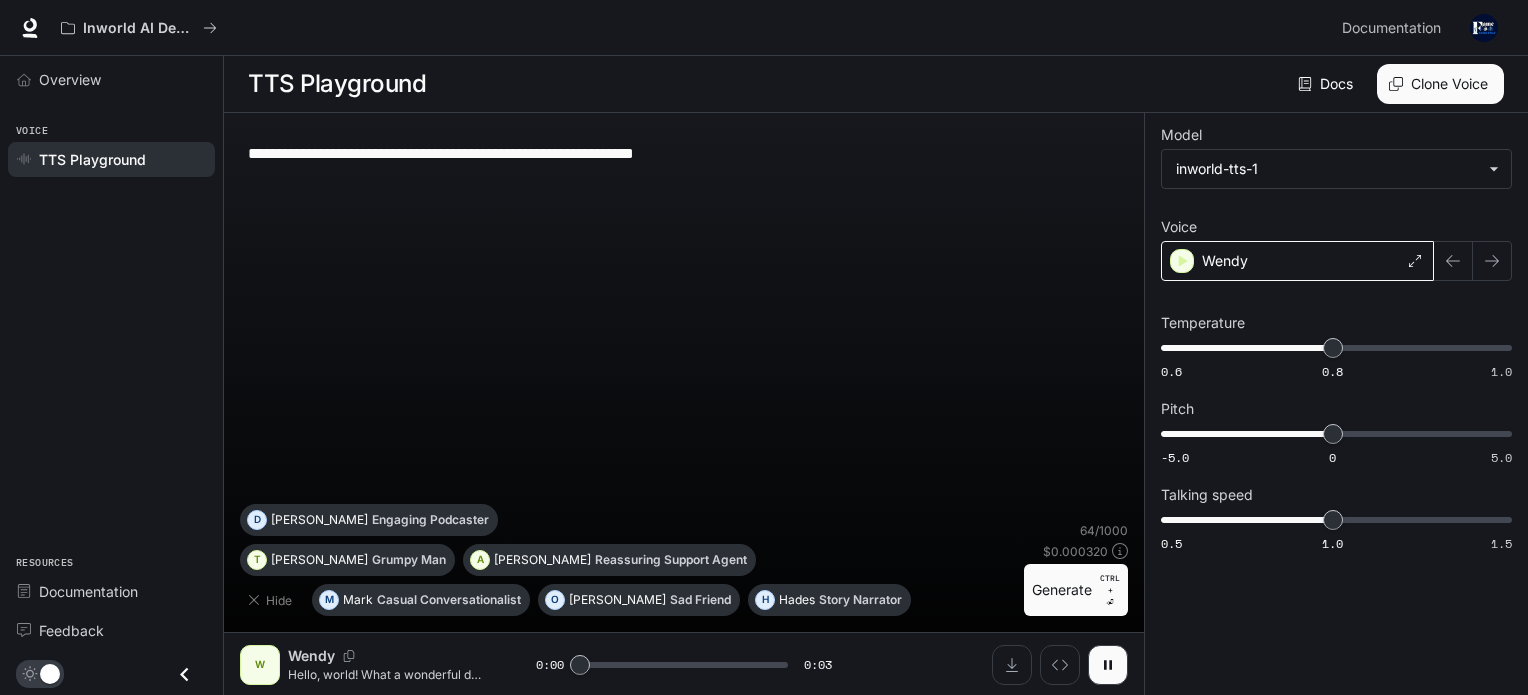 click on "Wendy" at bounding box center [1297, 261] 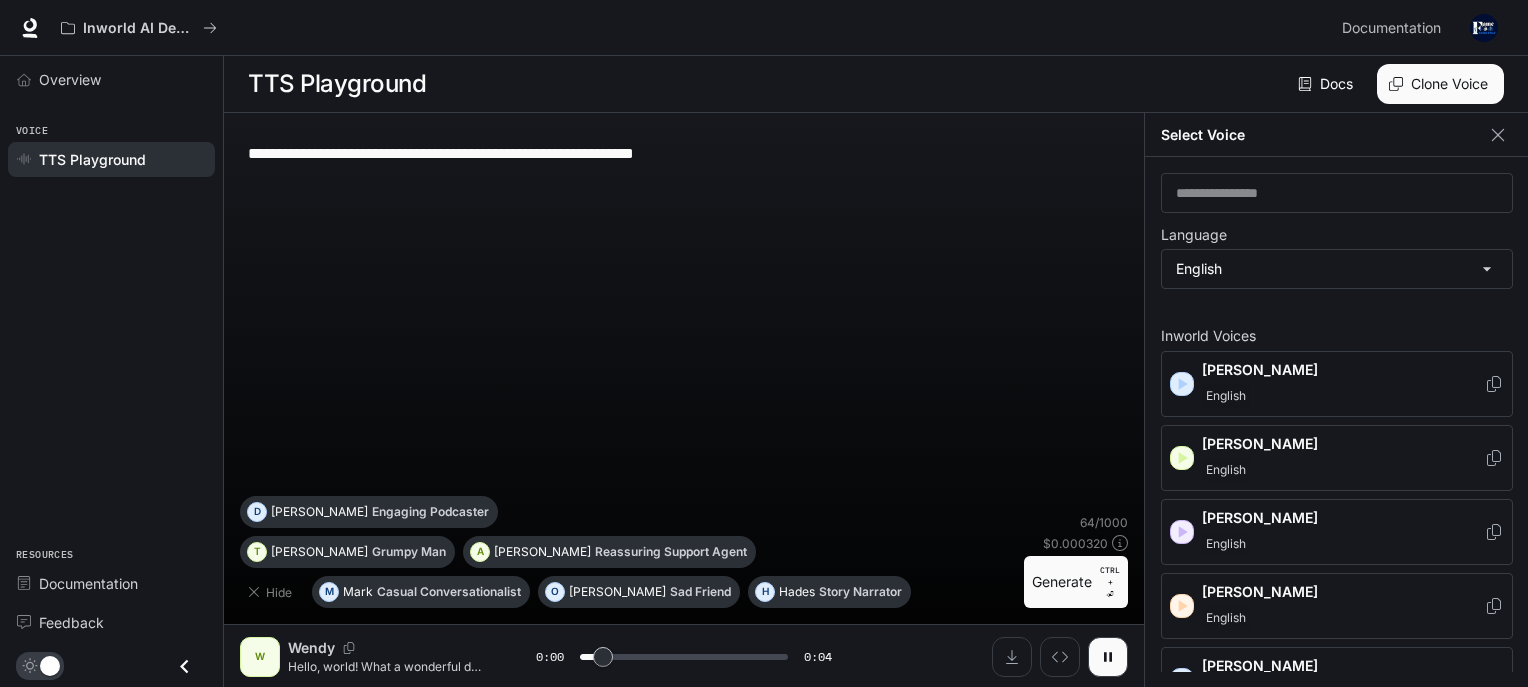 scroll, scrollTop: 0, scrollLeft: 0, axis: both 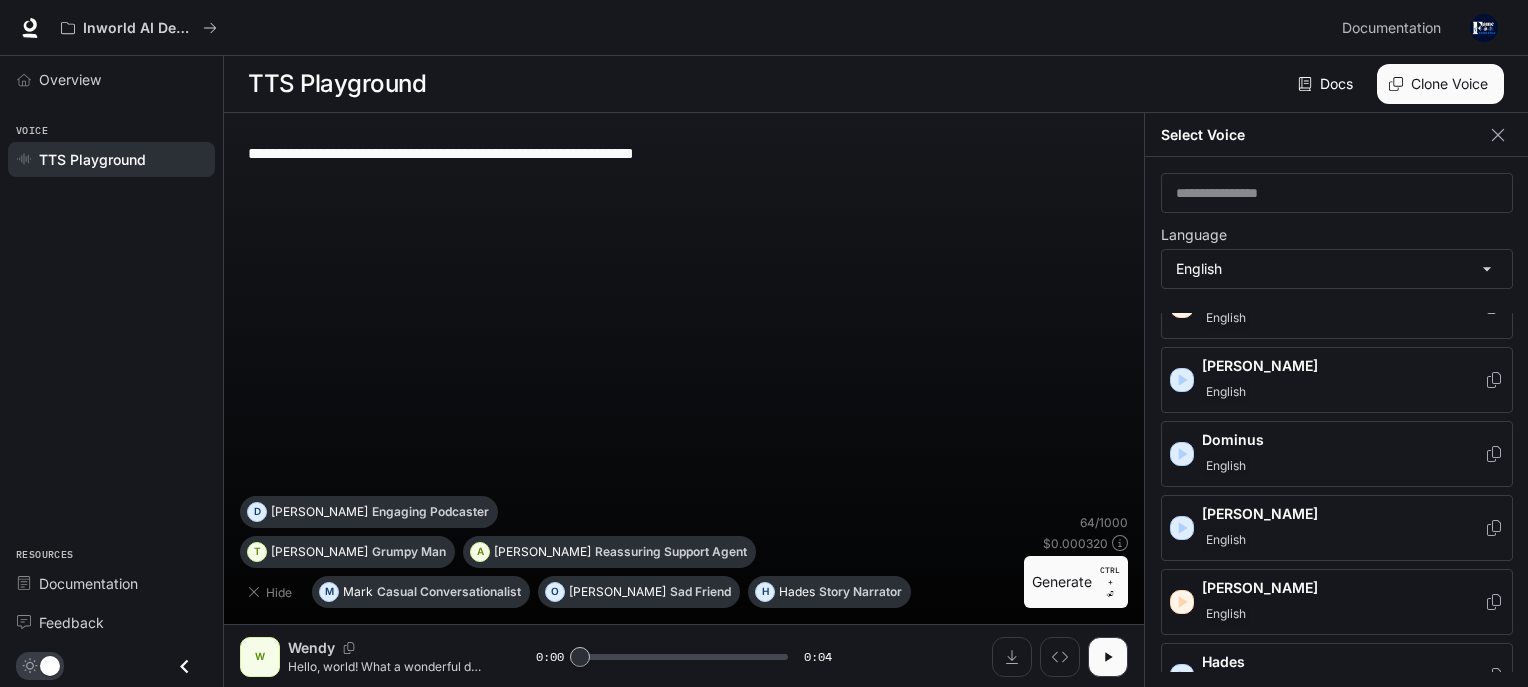 click on "English" at bounding box center [1343, 614] 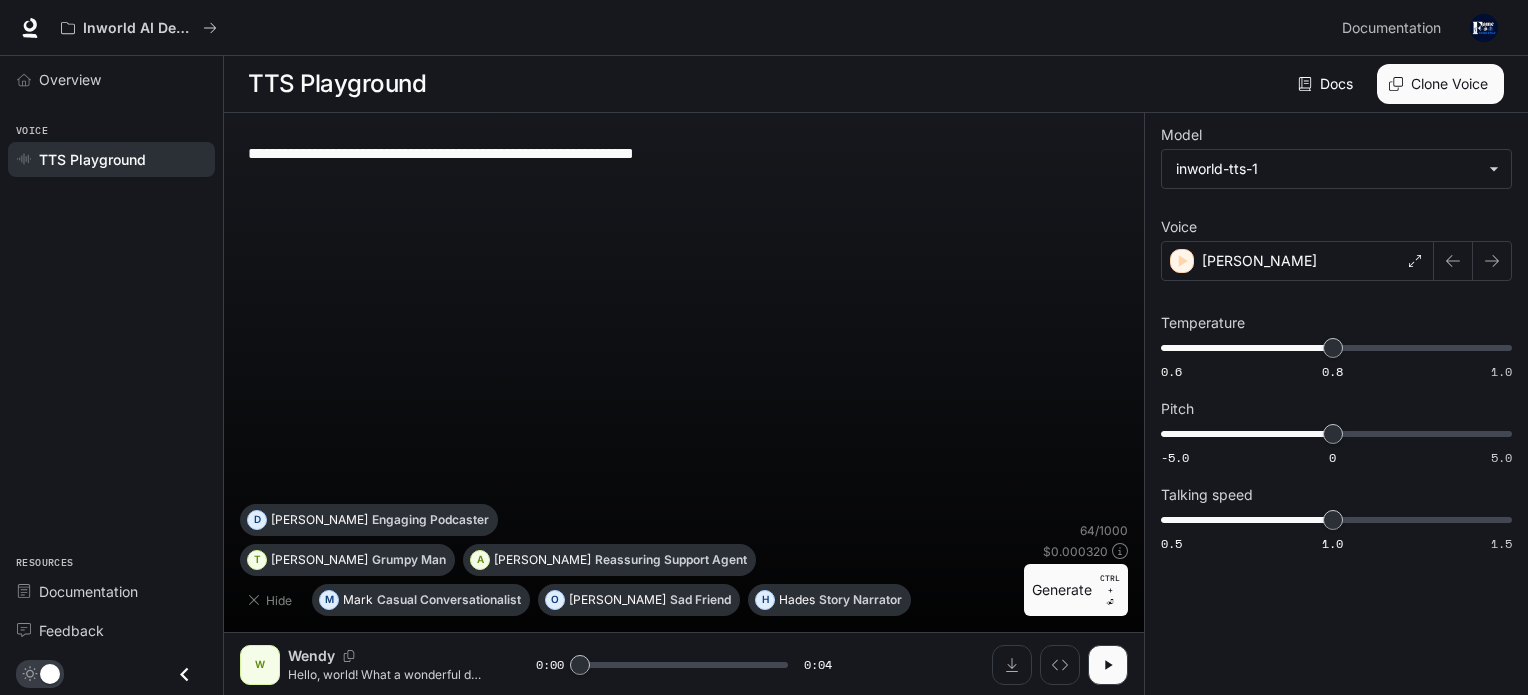 drag, startPoint x: 1064, startPoint y: 602, endPoint x: 1078, endPoint y: 607, distance: 14.866069 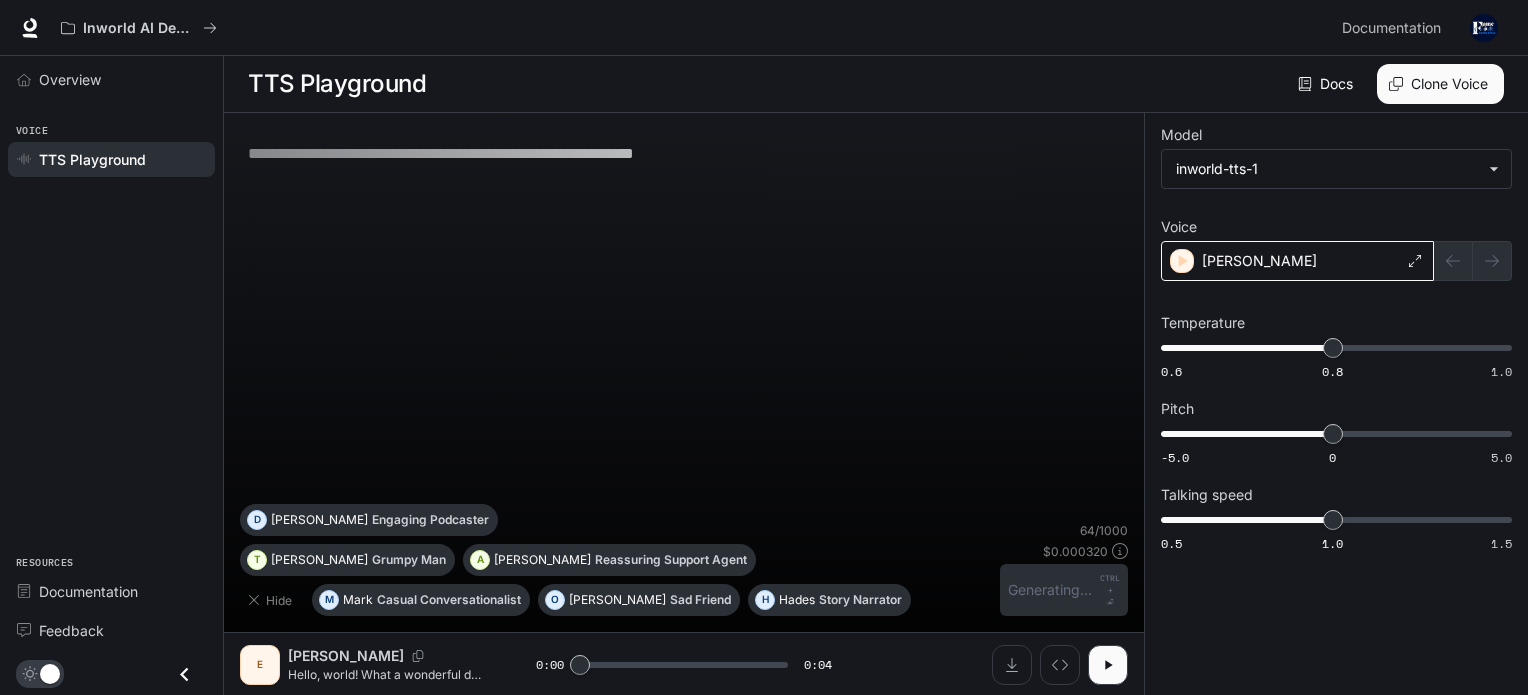 click on "[PERSON_NAME]" at bounding box center [1259, 261] 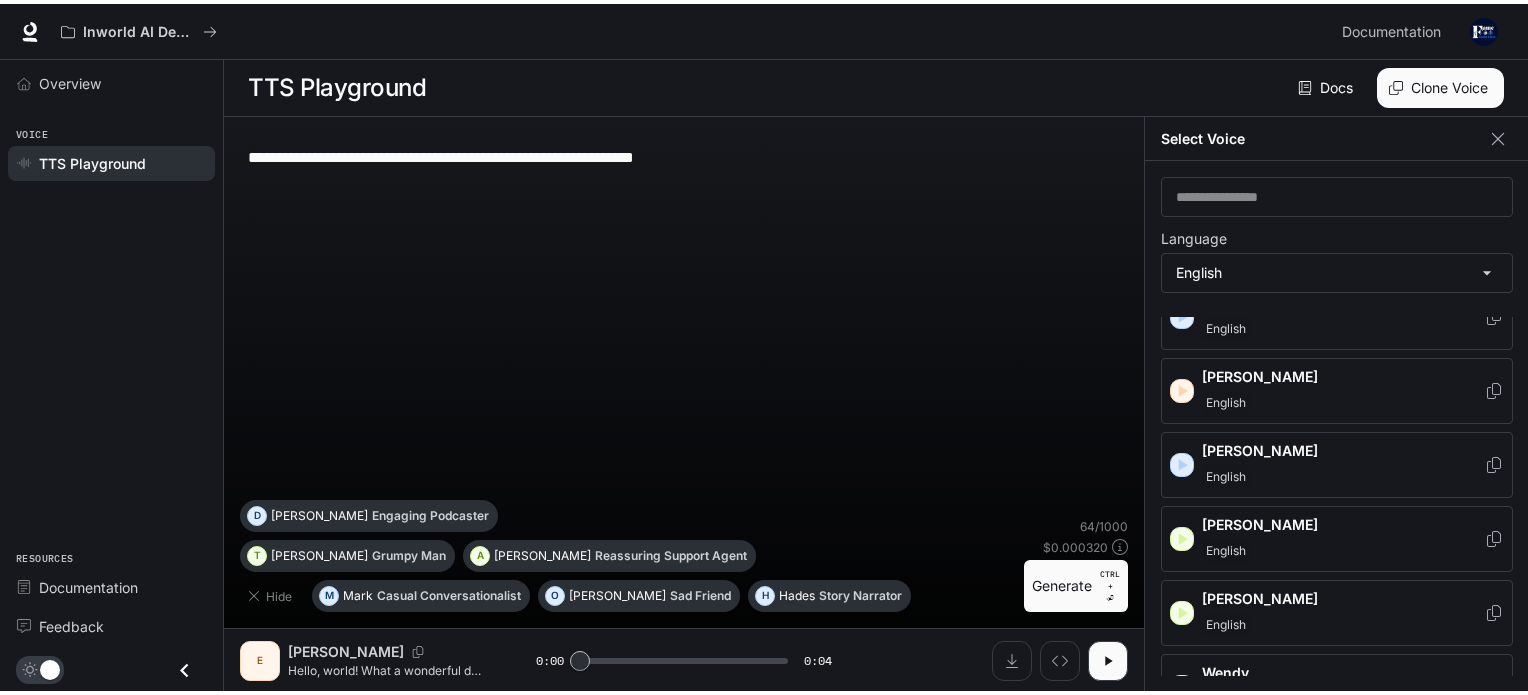 scroll, scrollTop: 1133, scrollLeft: 0, axis: vertical 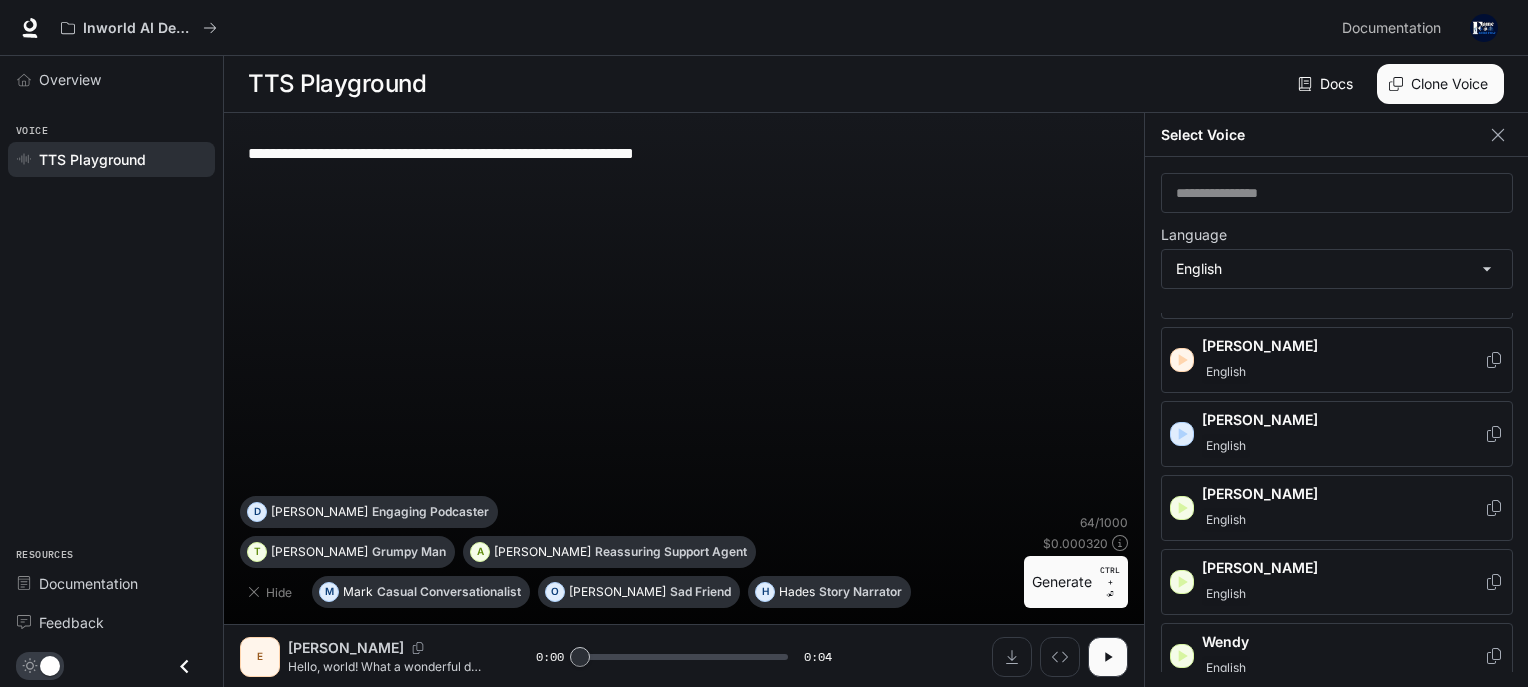 click on "[PERSON_NAME]" at bounding box center (1337, 360) 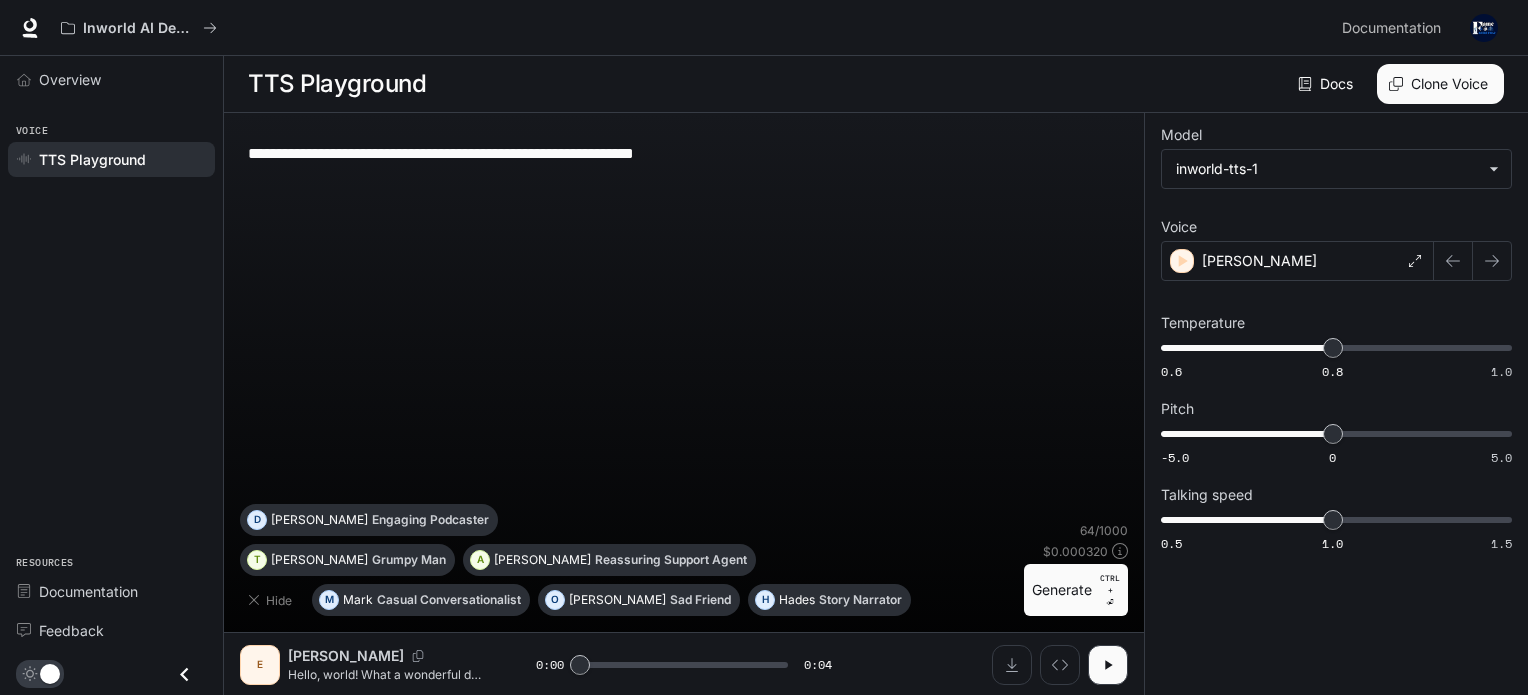 drag, startPoint x: 1071, startPoint y: 570, endPoint x: 1092, endPoint y: 571, distance: 21.023796 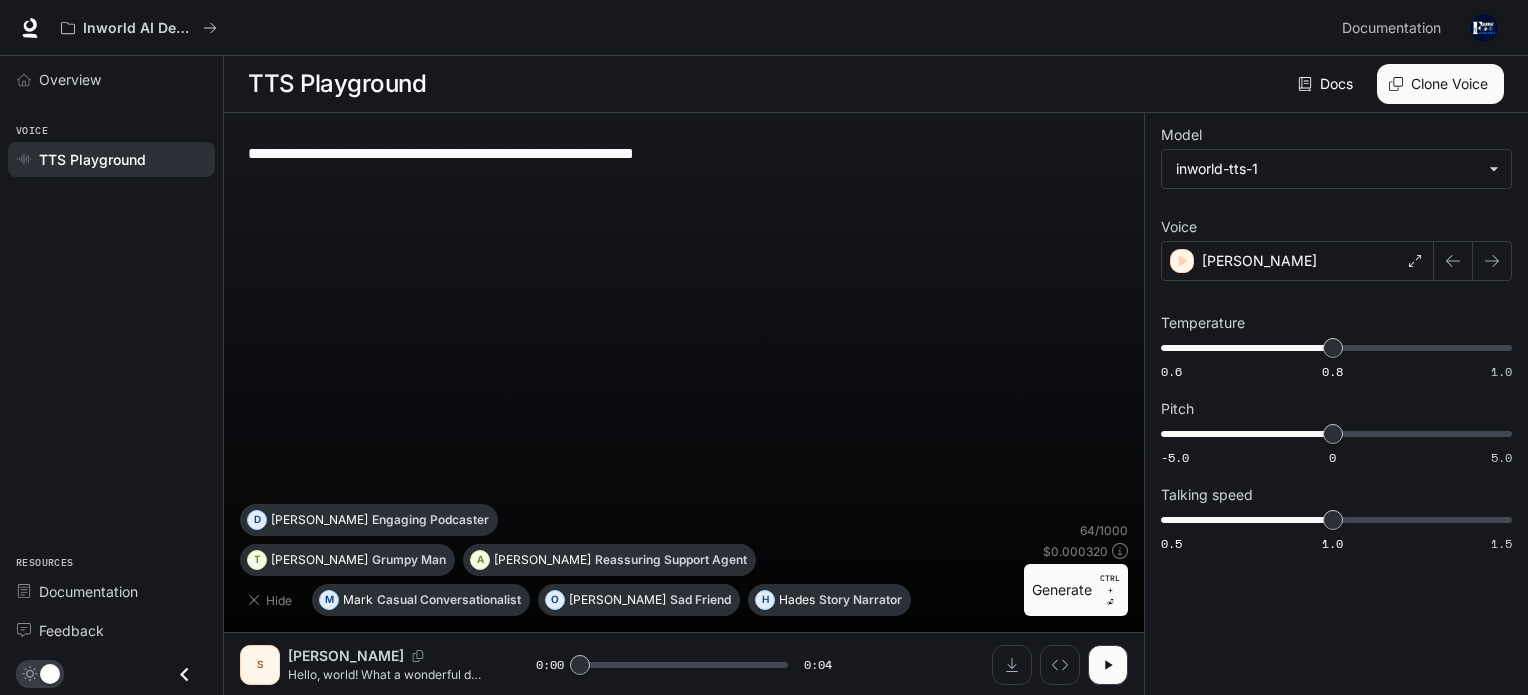 click on "Hide M [PERSON_NAME] Conversationalist O [PERSON_NAME] Friend [PERSON_NAME] Story Narrator T [PERSON_NAME] Man A [PERSON_NAME] Reassuring Support Agent [PERSON_NAME] Engaging Podcaster" at bounding box center [628, 560] 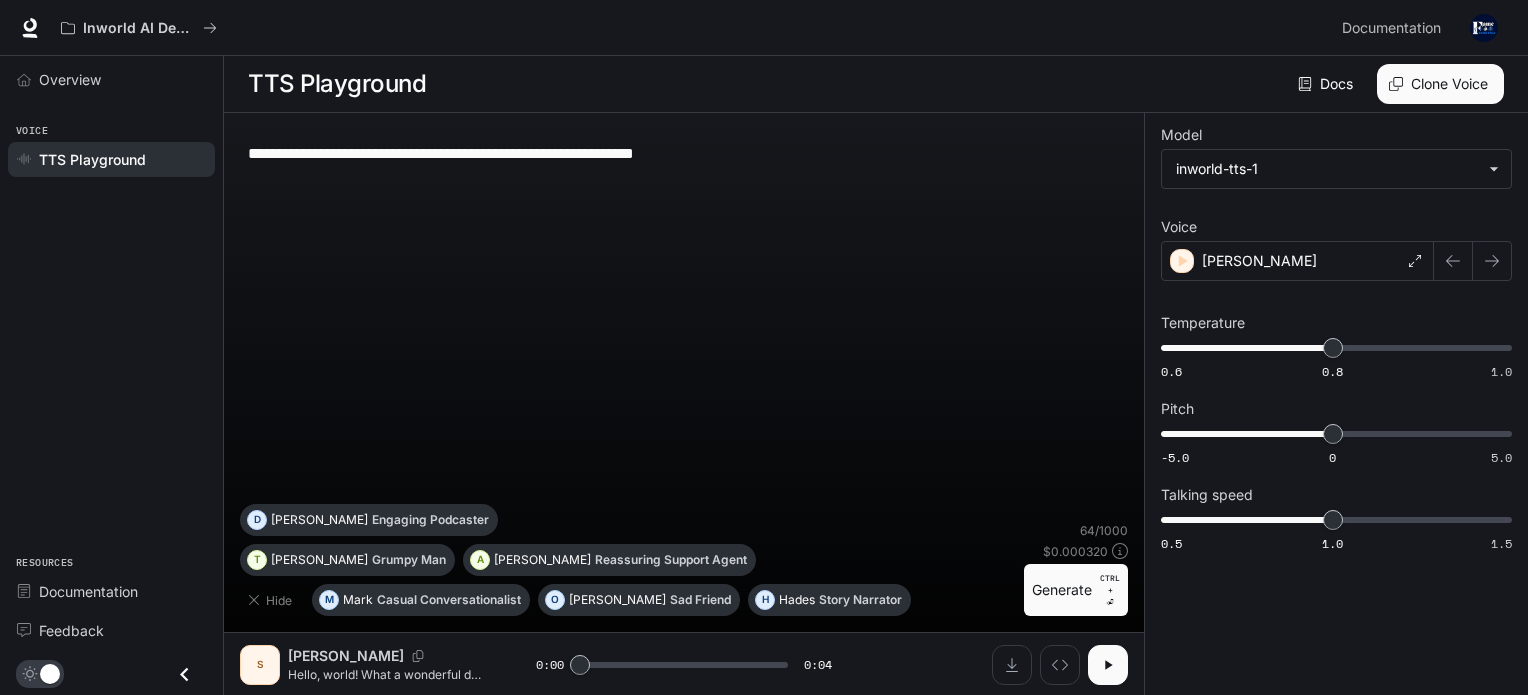 click 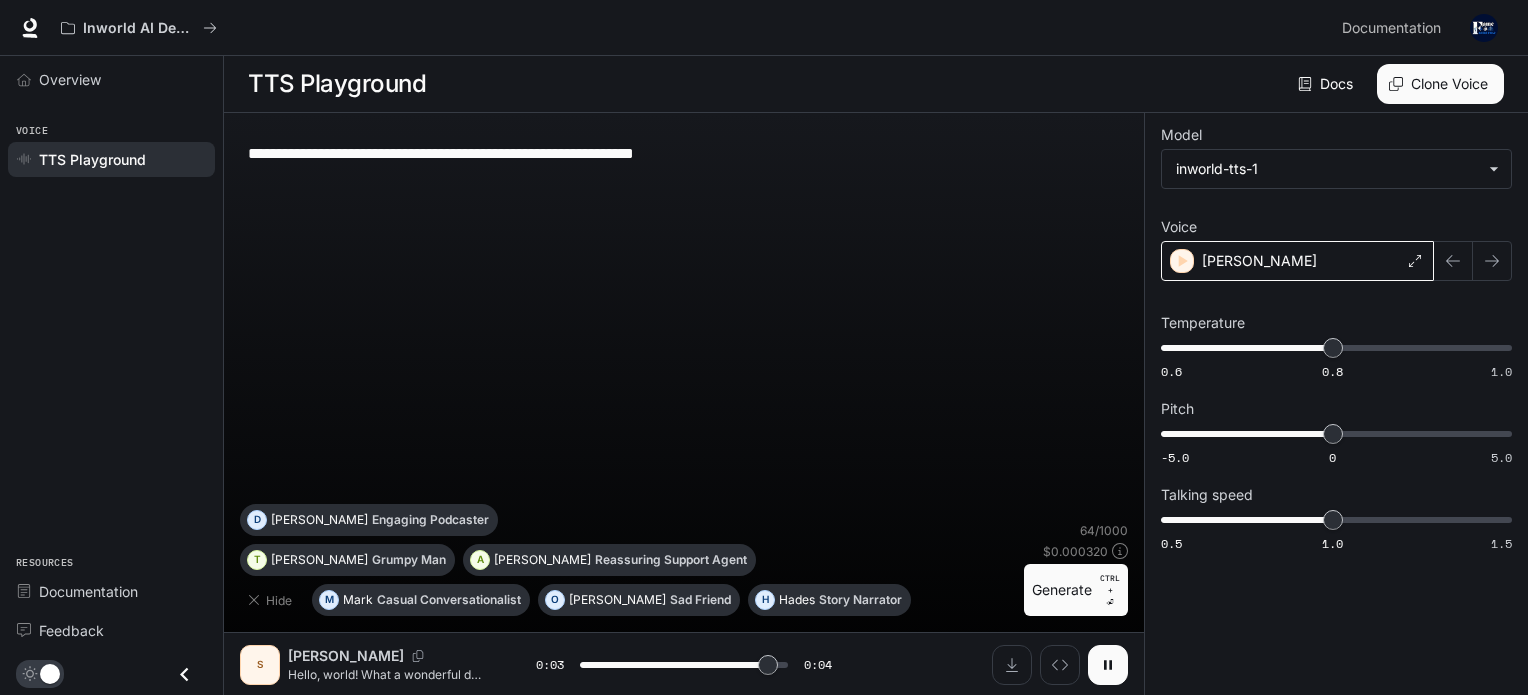 click on "[PERSON_NAME]" at bounding box center [1259, 261] 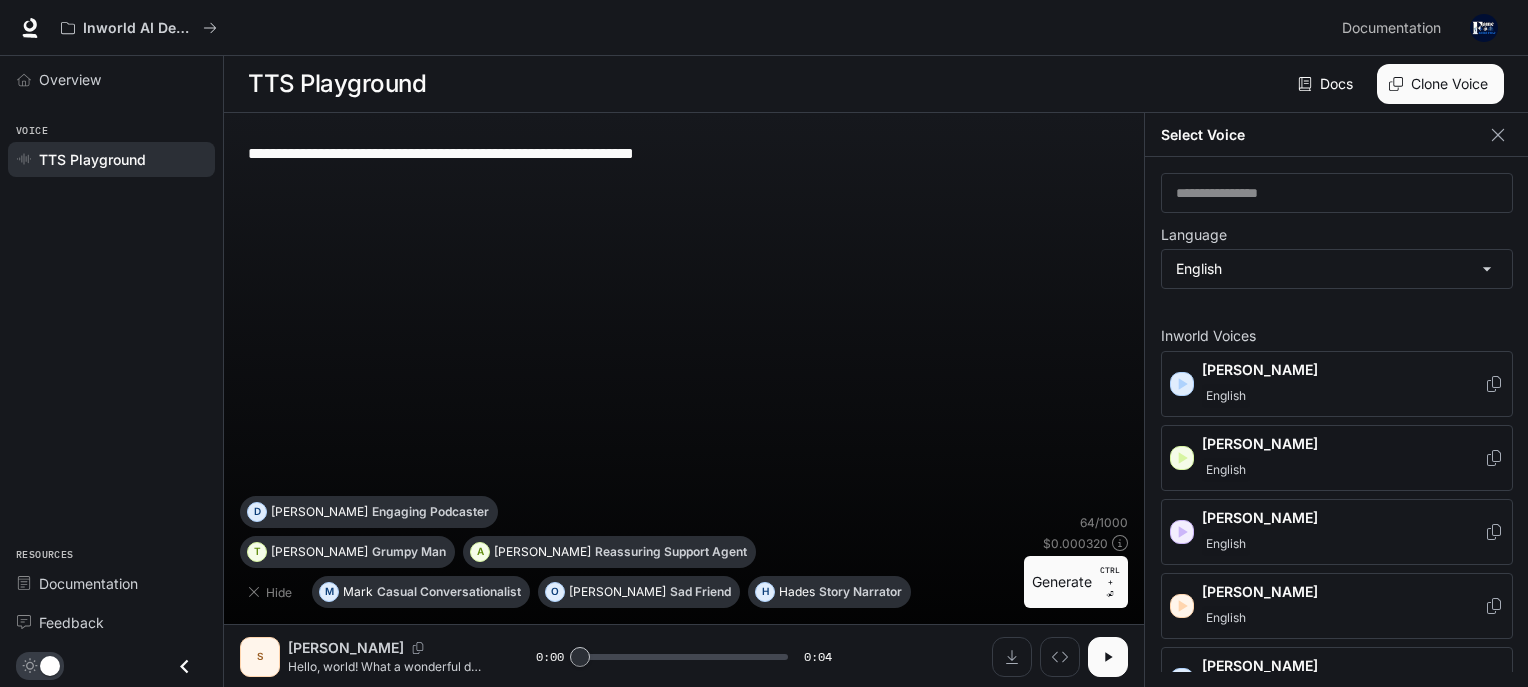 click on "English" at bounding box center [1343, 470] 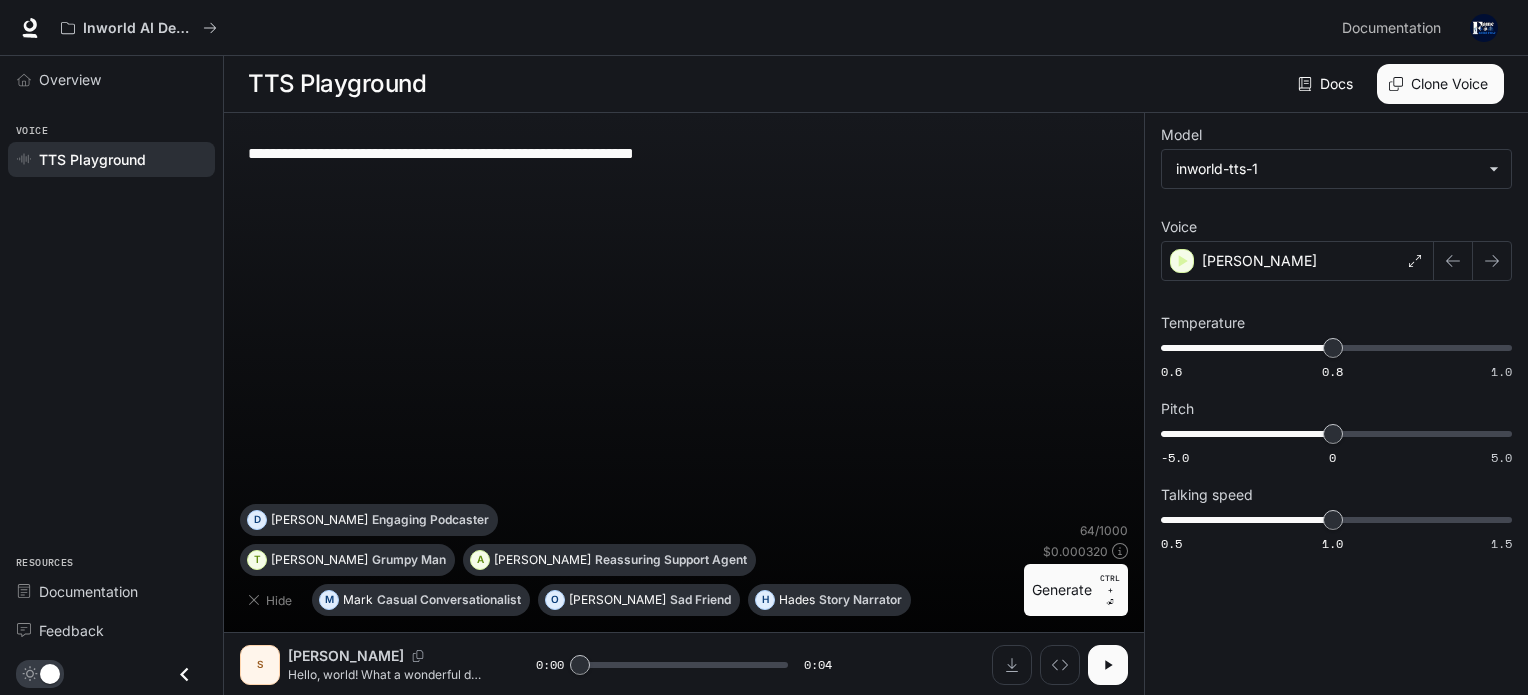 click on "Generate CTRL +  ⏎" at bounding box center (1076, 590) 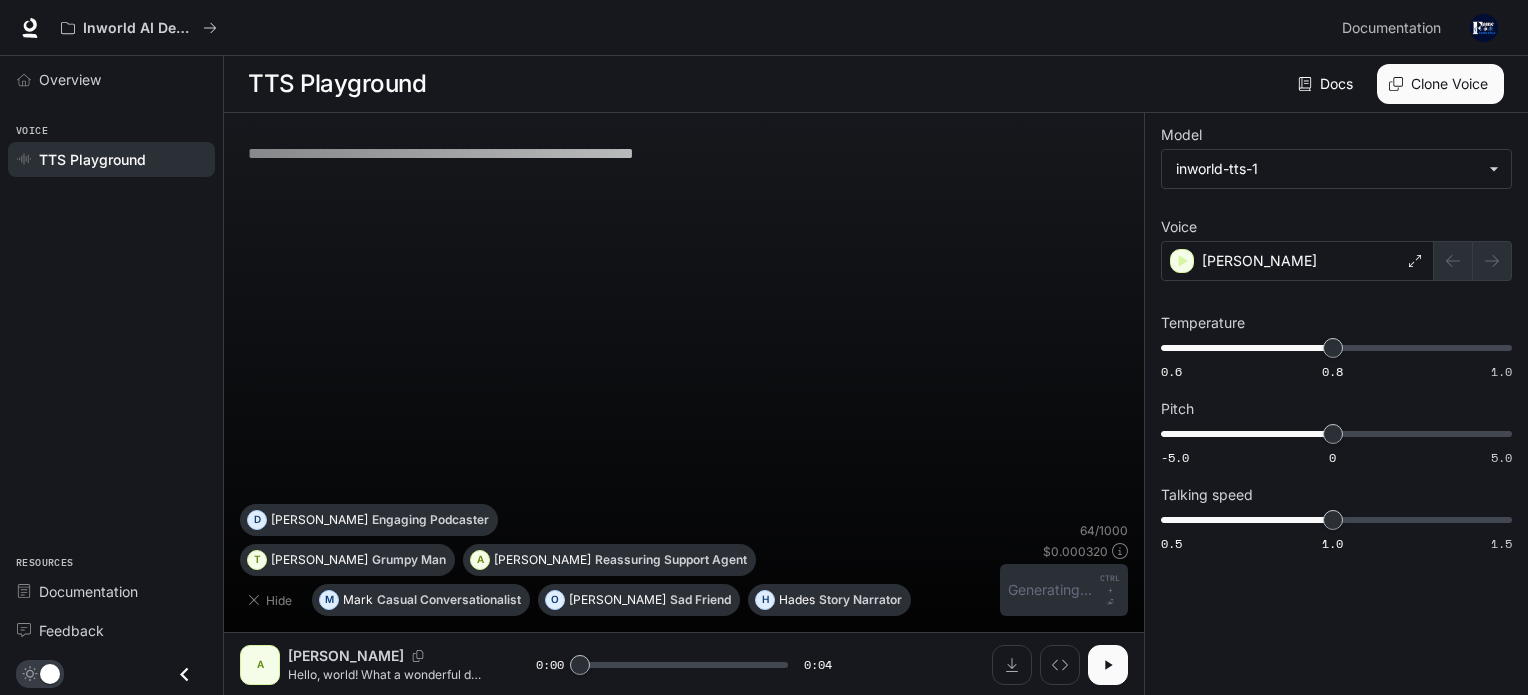 click at bounding box center (1108, 665) 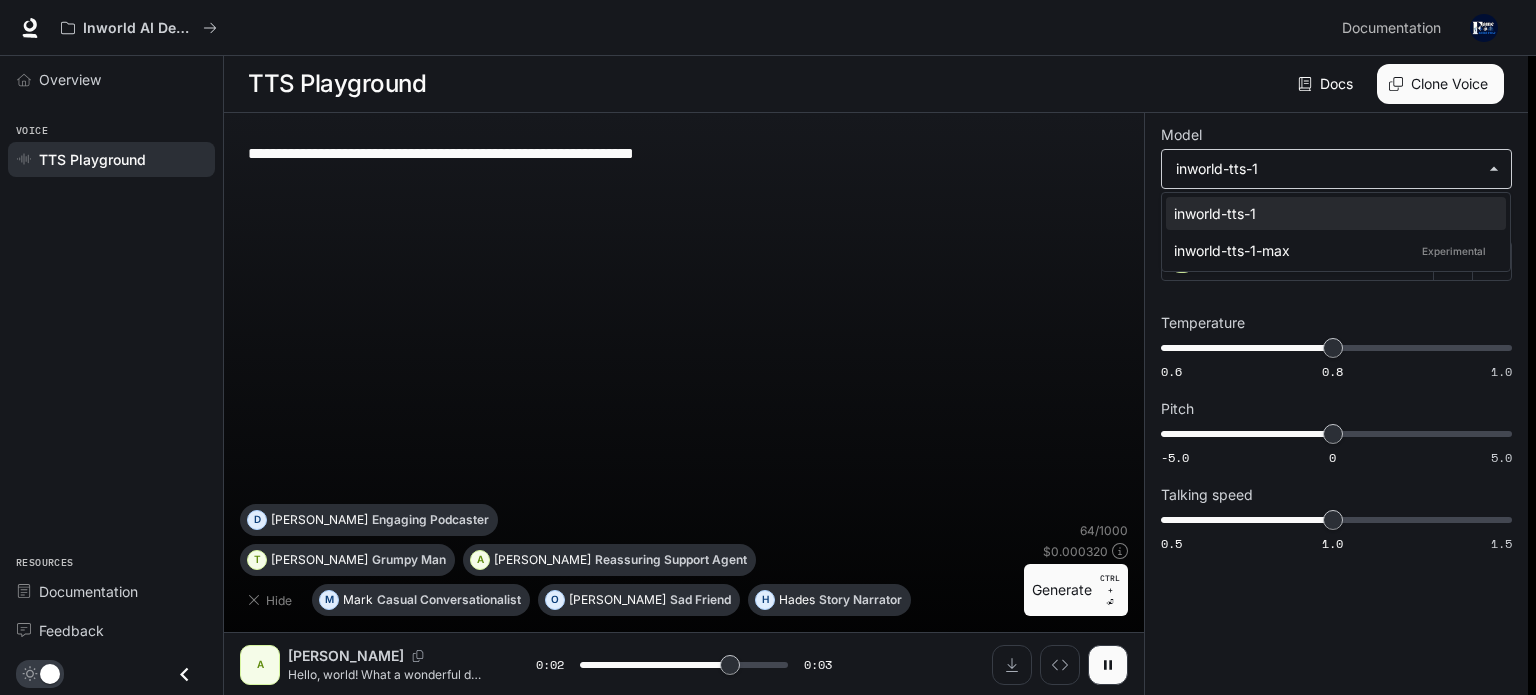 click on "**********" at bounding box center [768, 348] 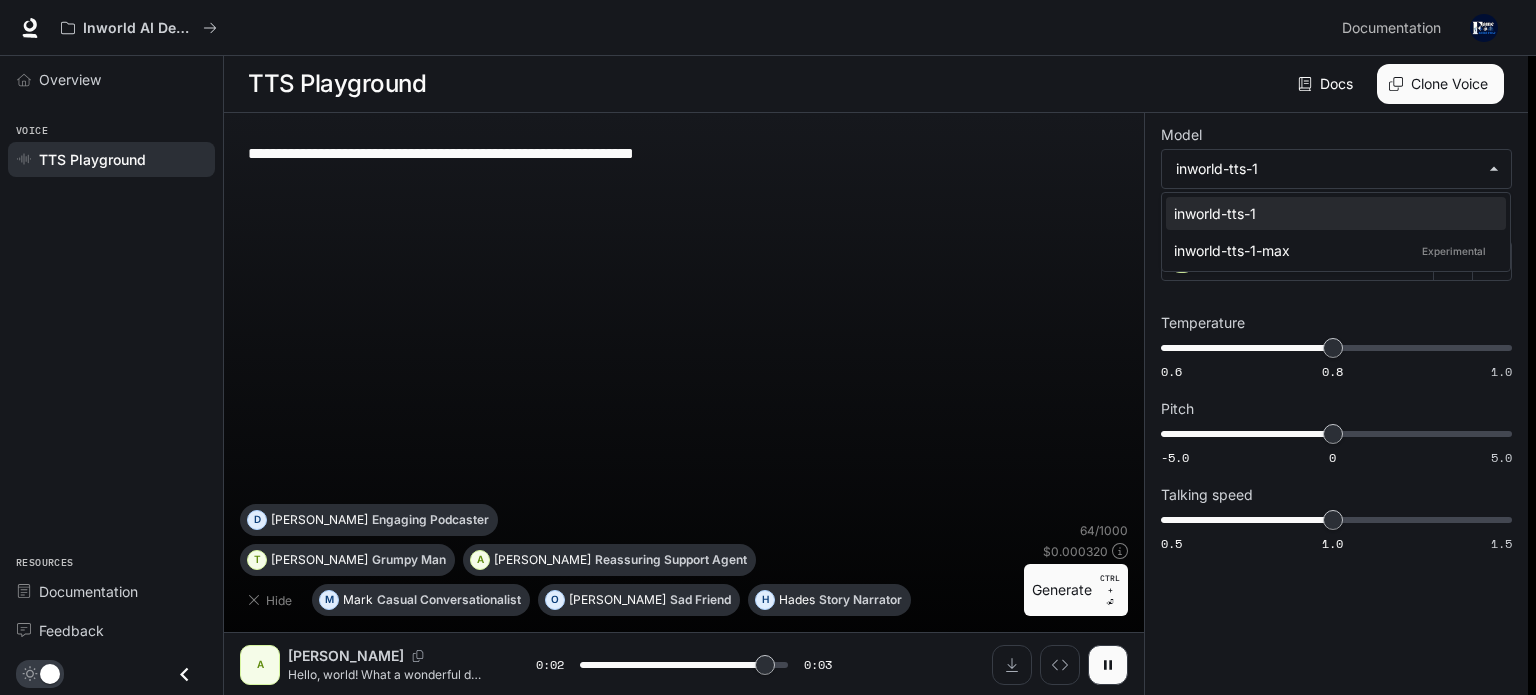 click at bounding box center [768, 347] 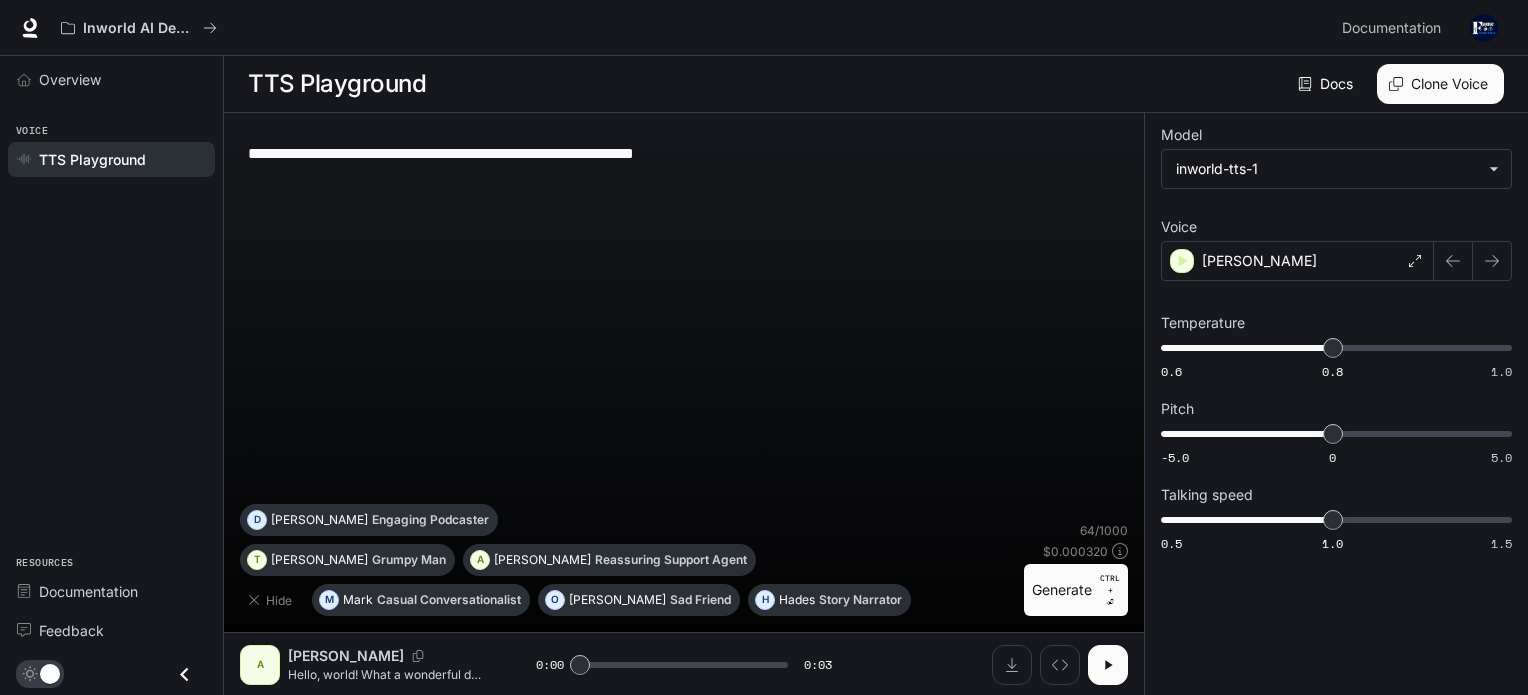 click at bounding box center [1108, 665] 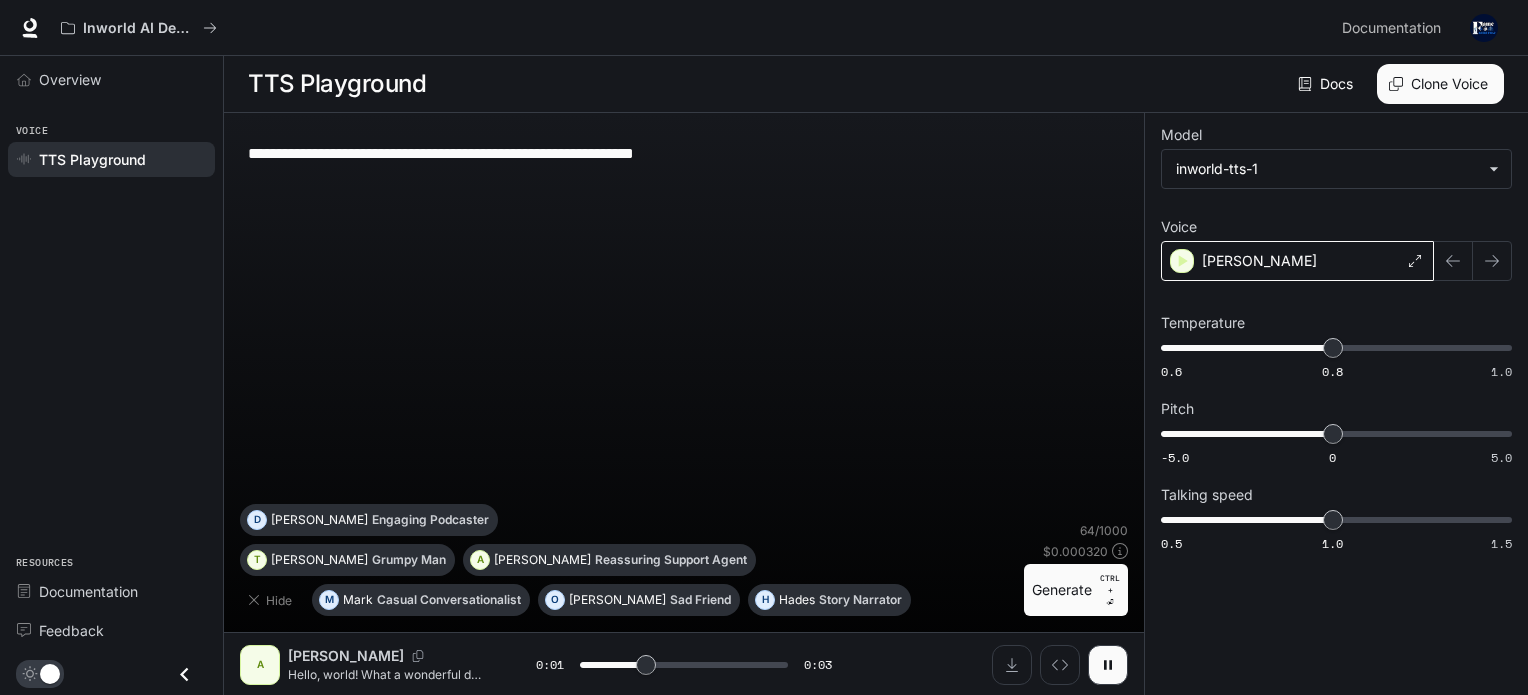 click on "[PERSON_NAME]" at bounding box center [1297, 261] 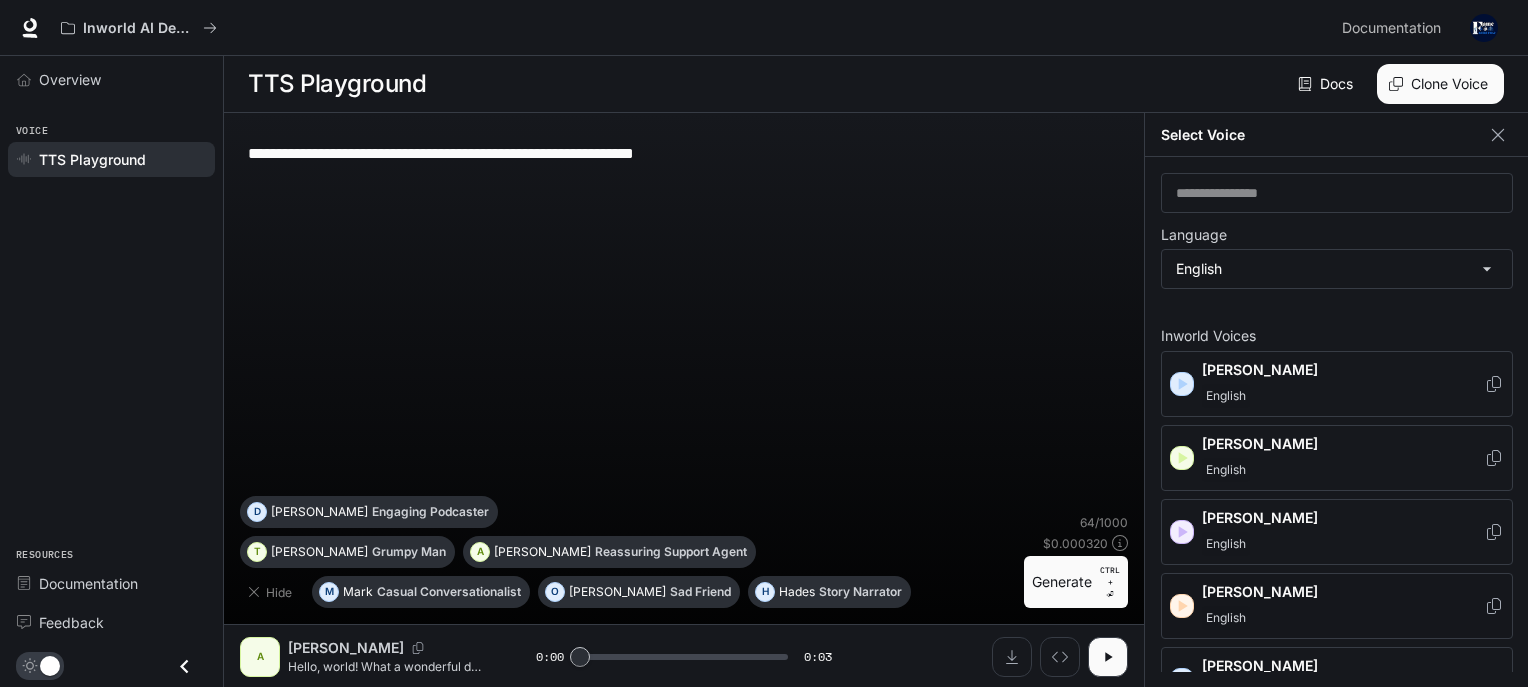 click on "[PERSON_NAME]" at bounding box center (1343, 592) 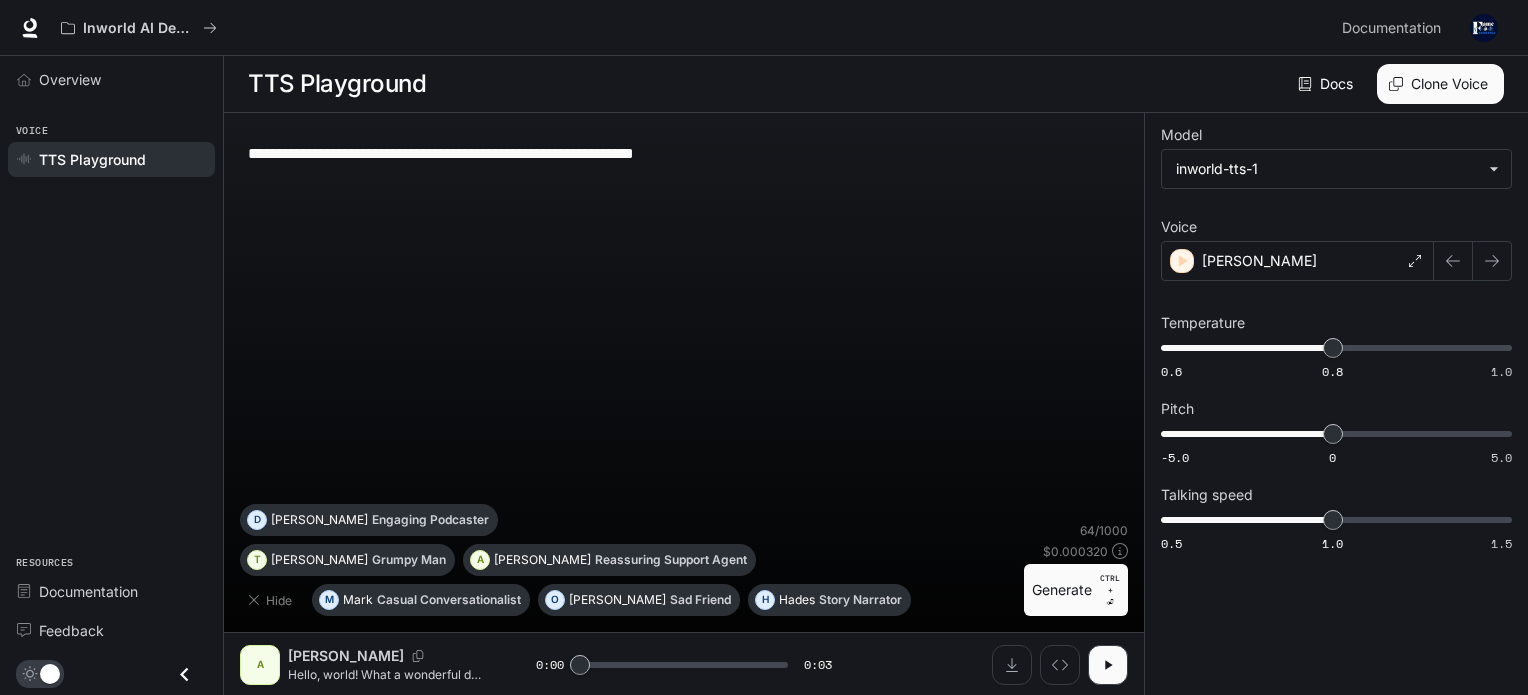 click on "Generate CTRL +  ⏎" at bounding box center (1076, 590) 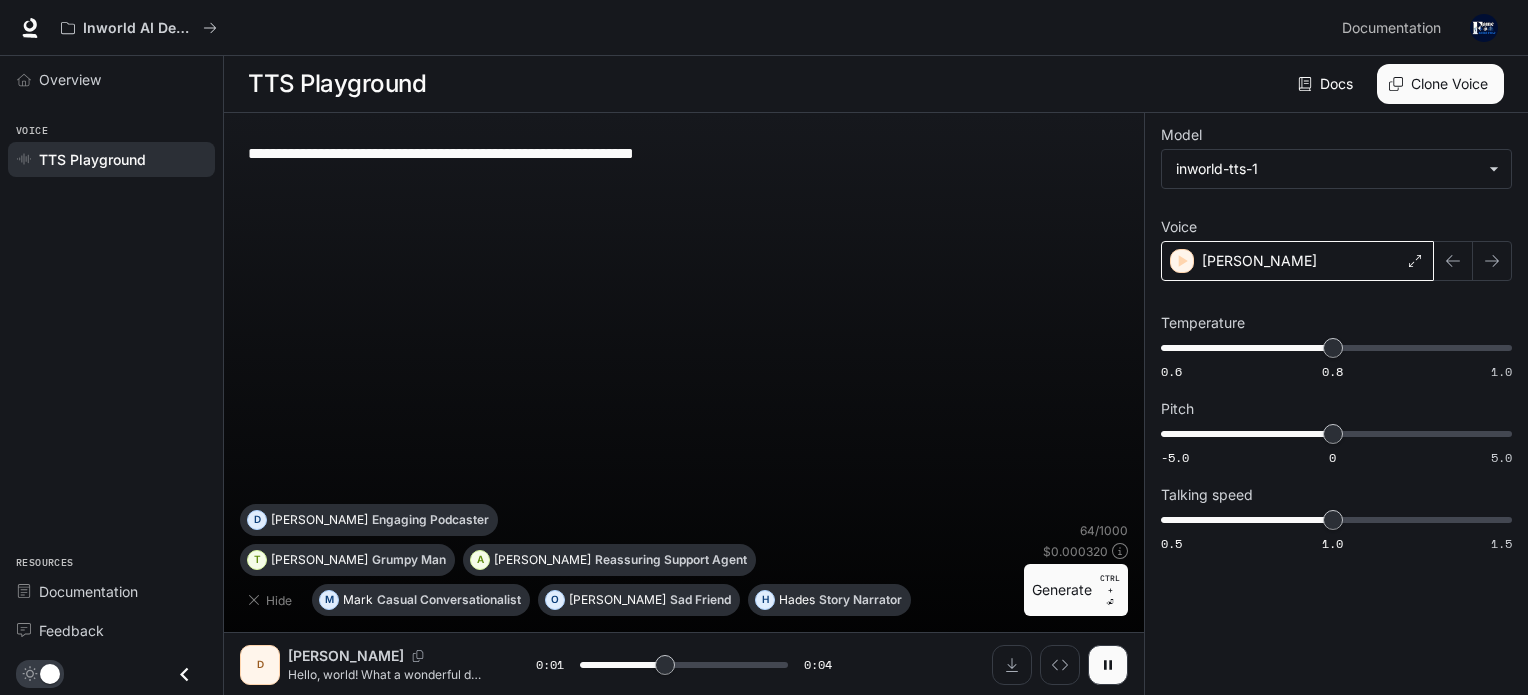 click on "[PERSON_NAME]" at bounding box center (1259, 261) 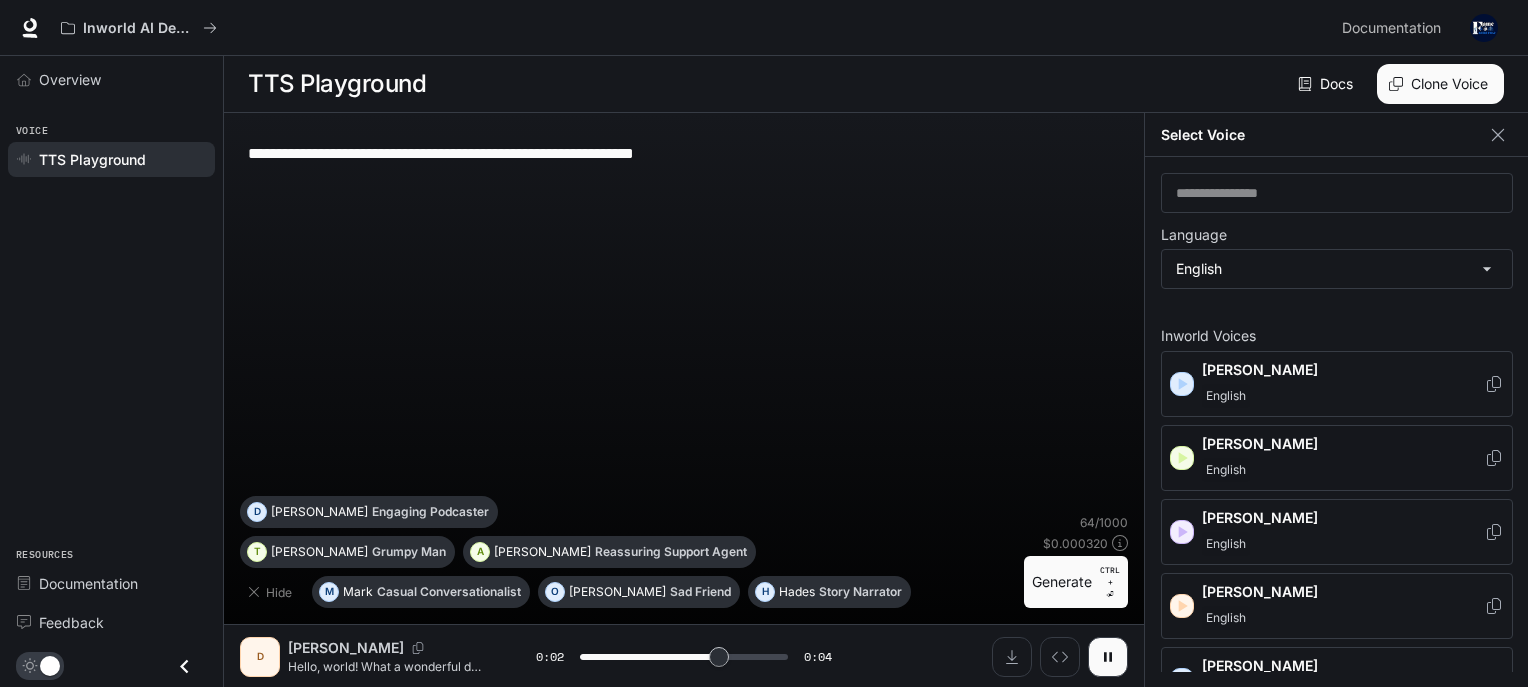 click on "English" at bounding box center (1343, 470) 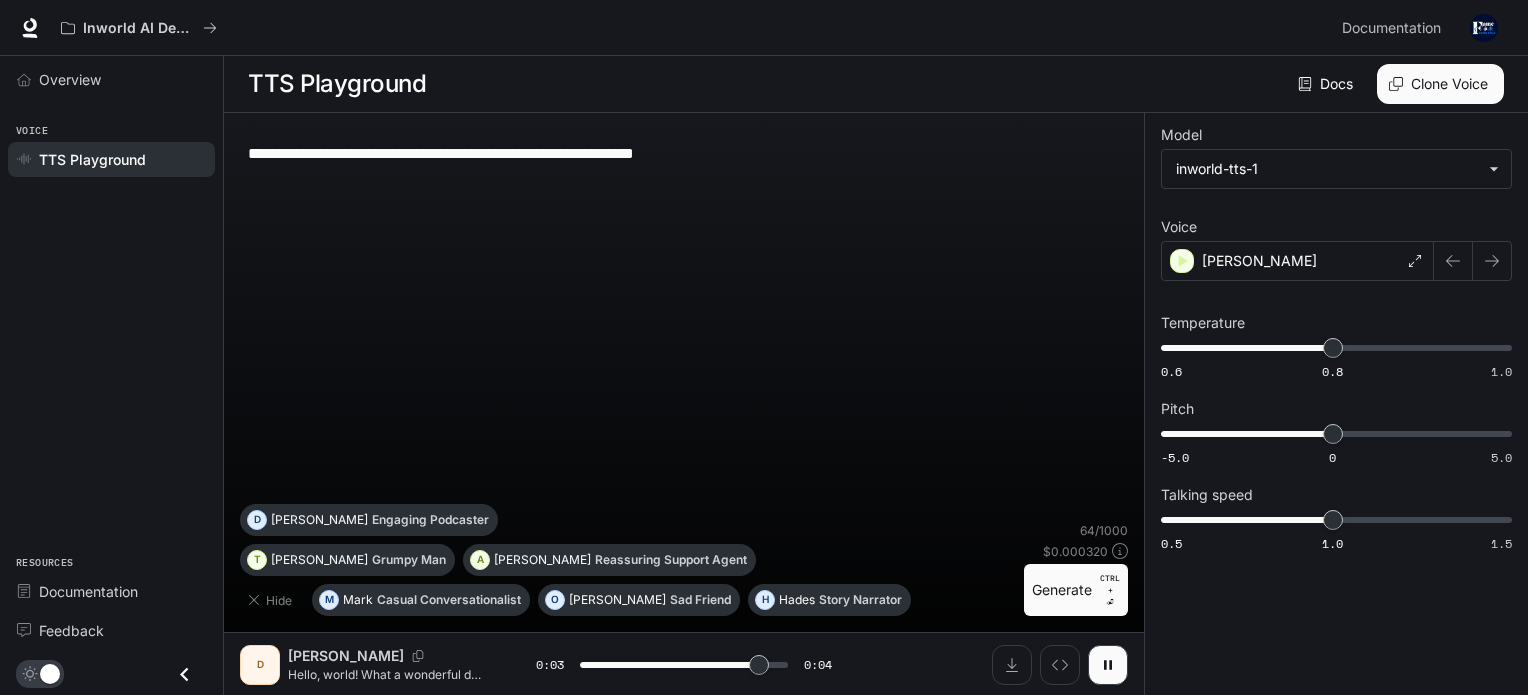 click on "Generate CTRL +  ⏎" at bounding box center (1076, 590) 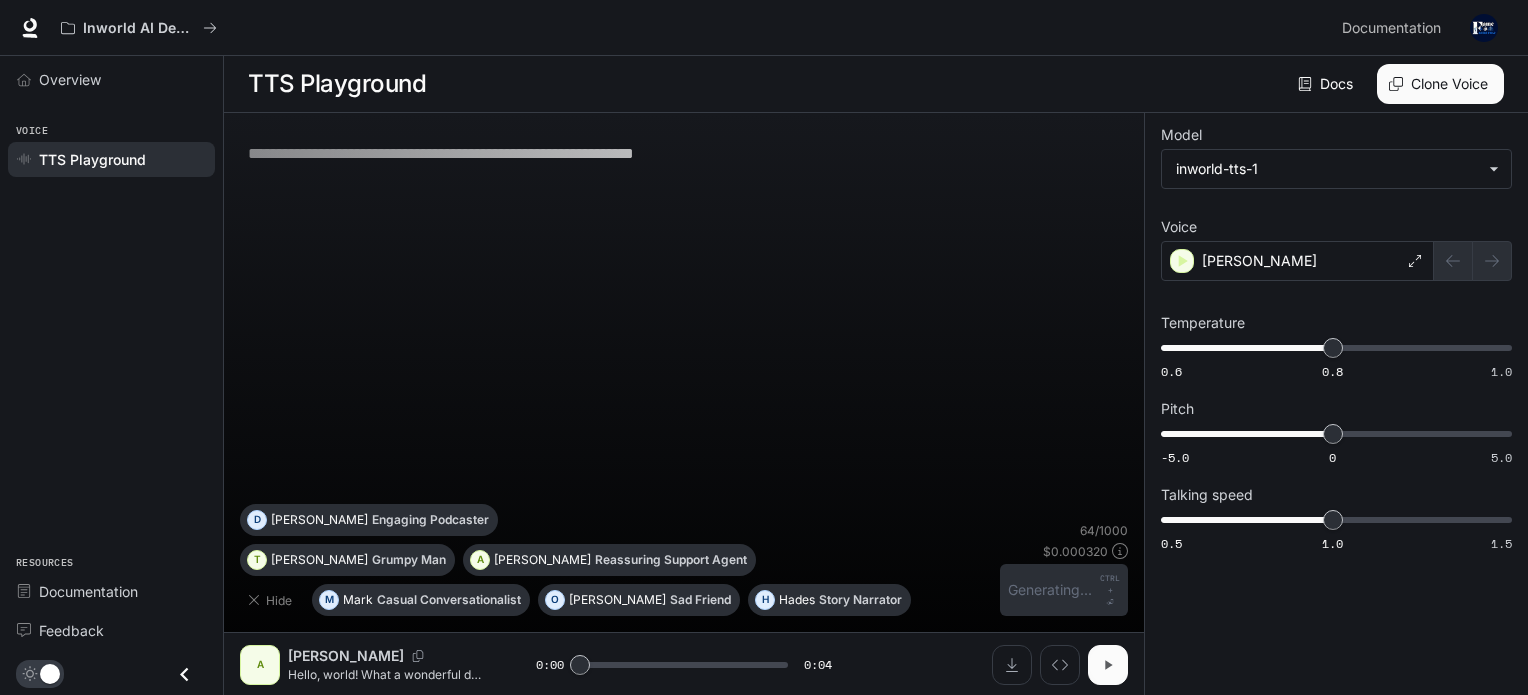 click 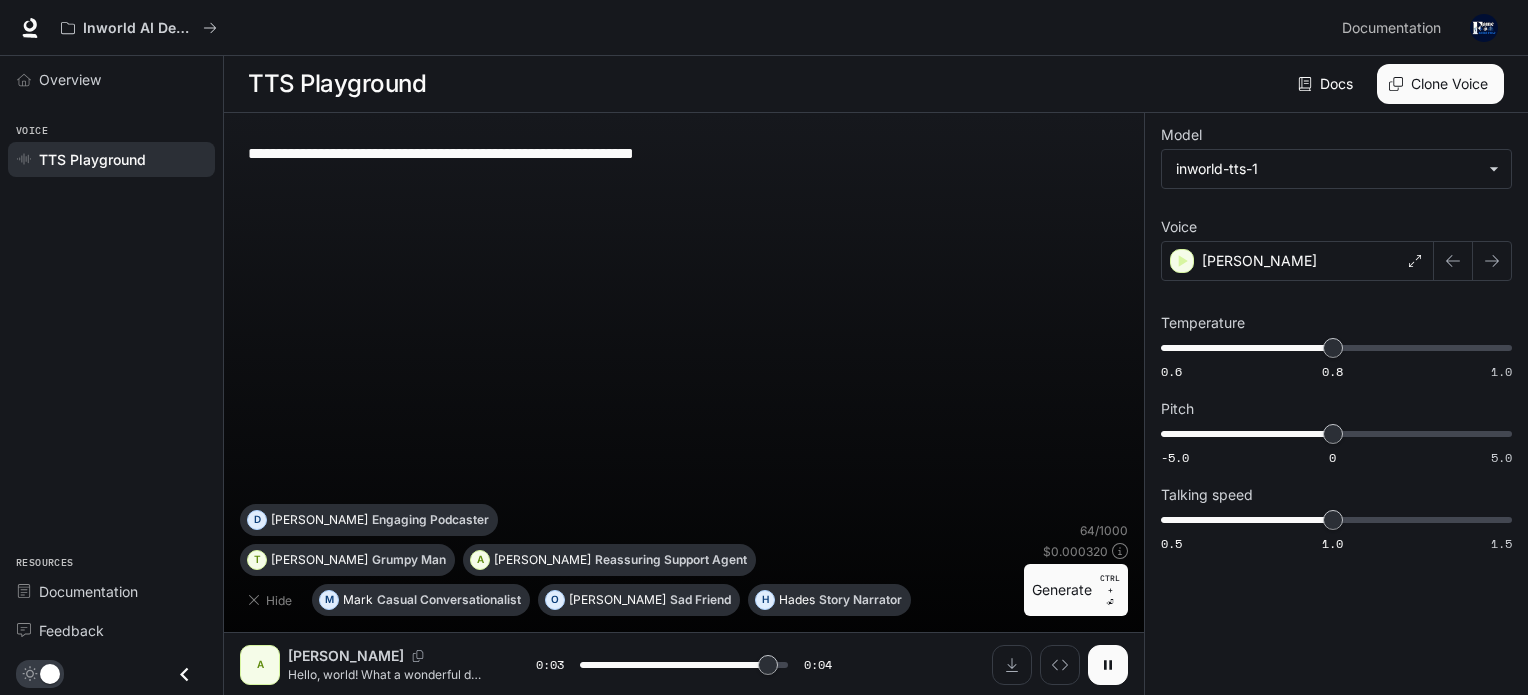 click on "Generate CTRL +  ⏎" at bounding box center [1076, 590] 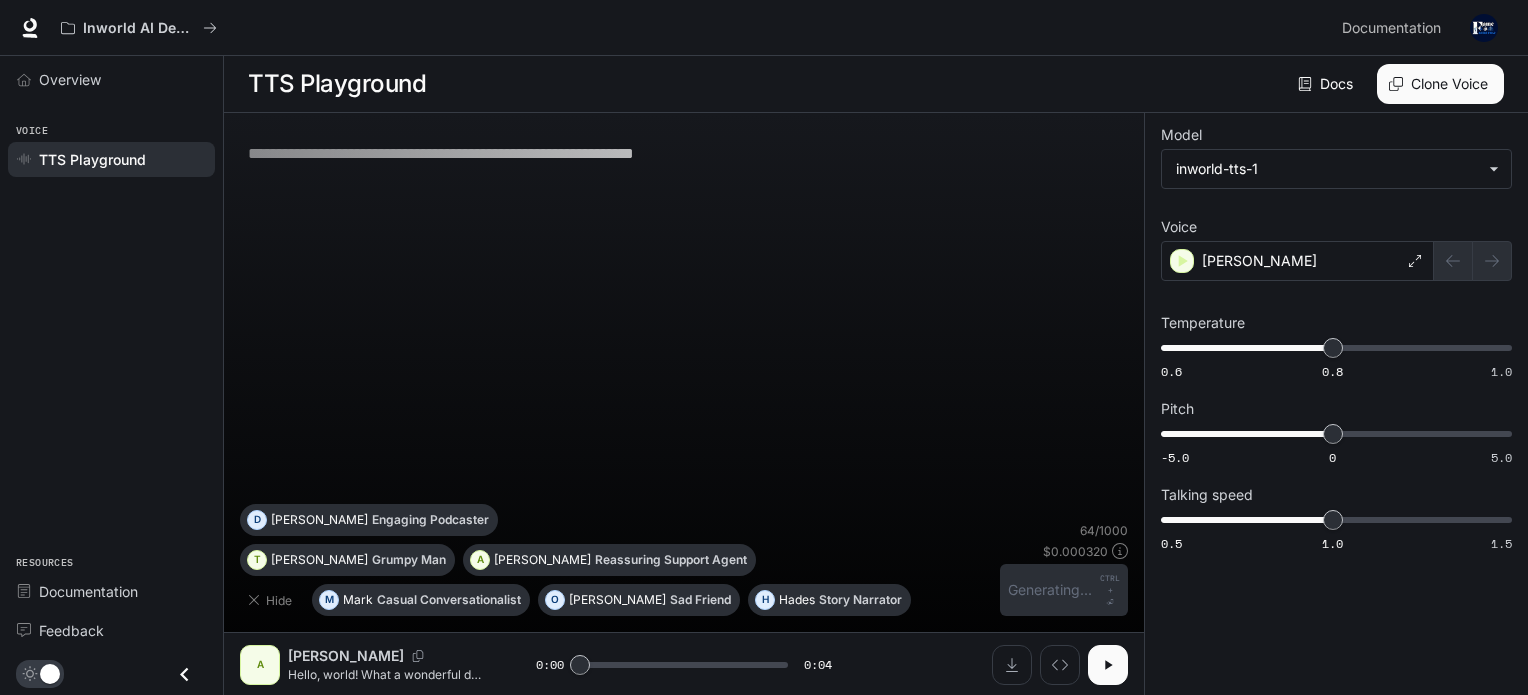 click at bounding box center (1108, 665) 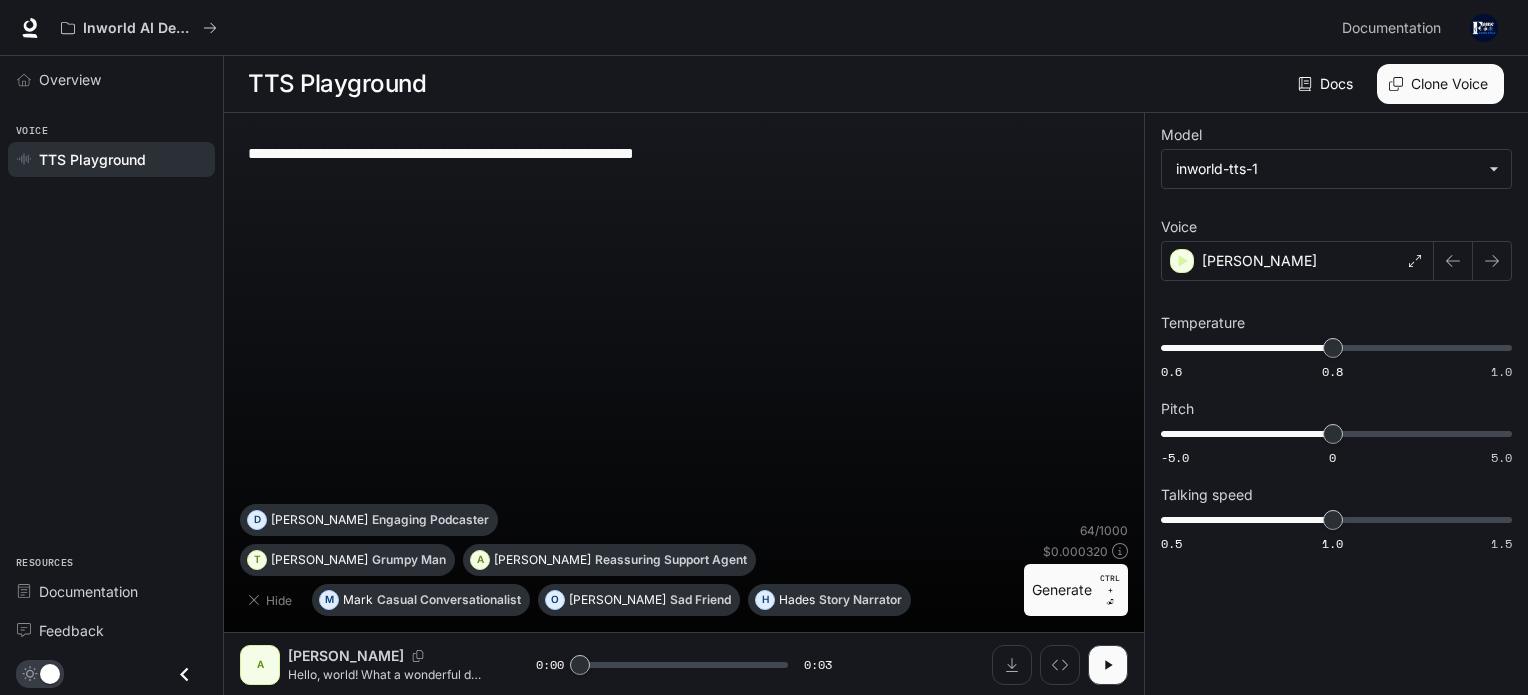 scroll, scrollTop: 0, scrollLeft: 0, axis: both 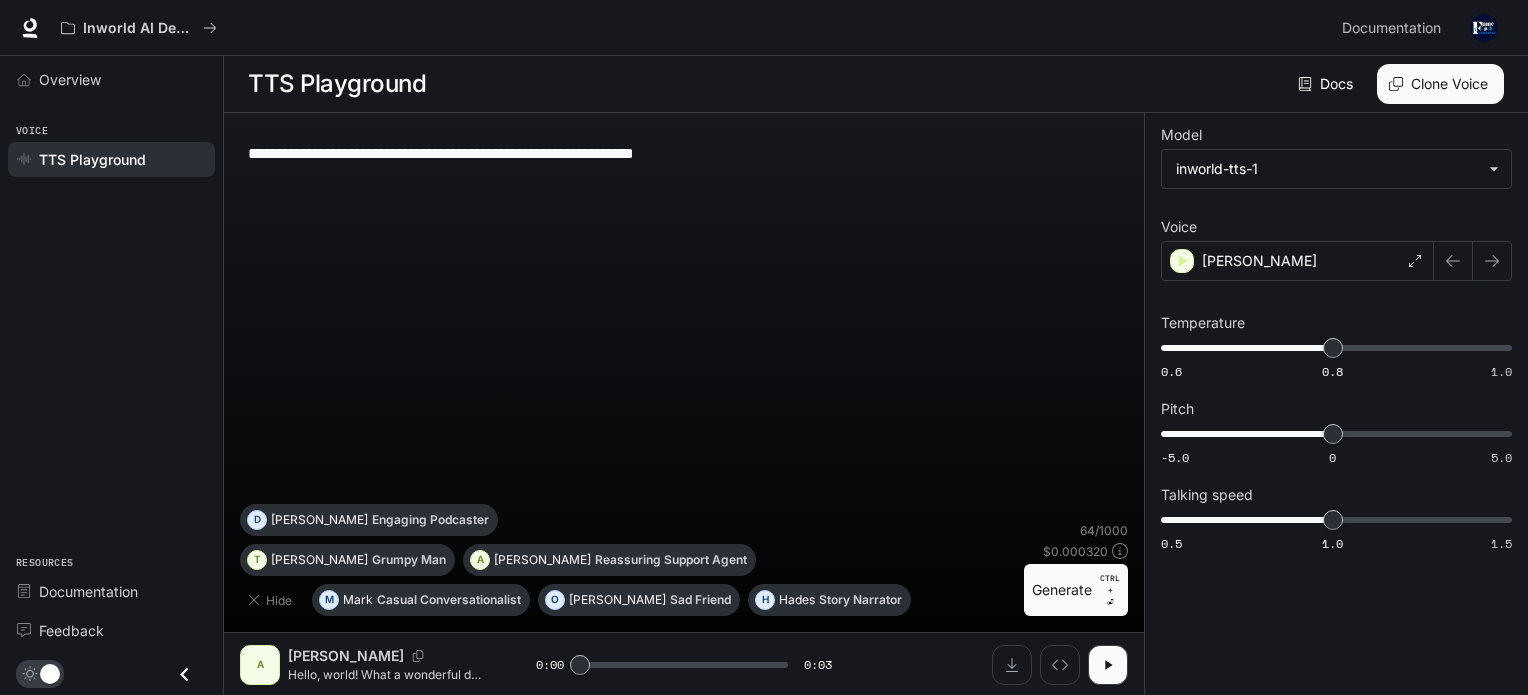 drag, startPoint x: 1120, startPoint y: 661, endPoint x: 1130, endPoint y: 669, distance: 12.806249 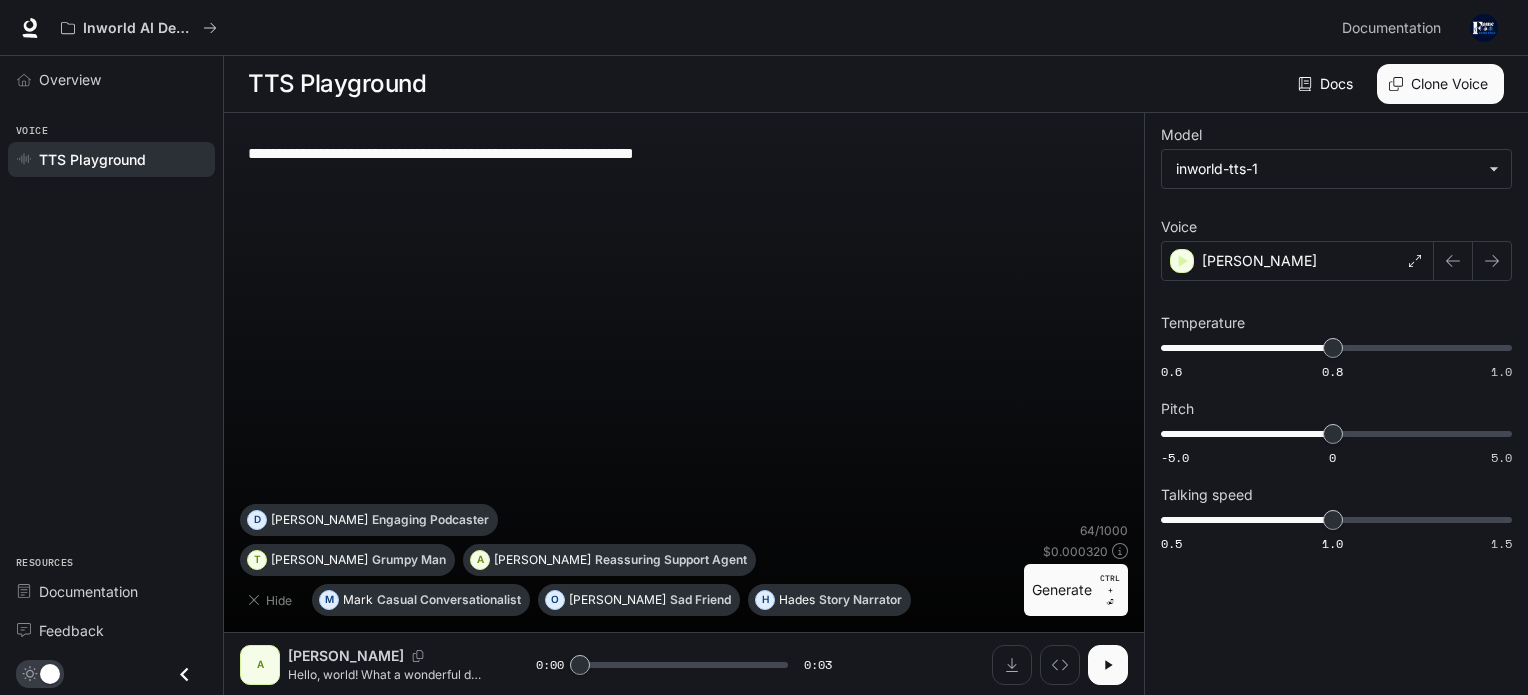 click at bounding box center (1108, 665) 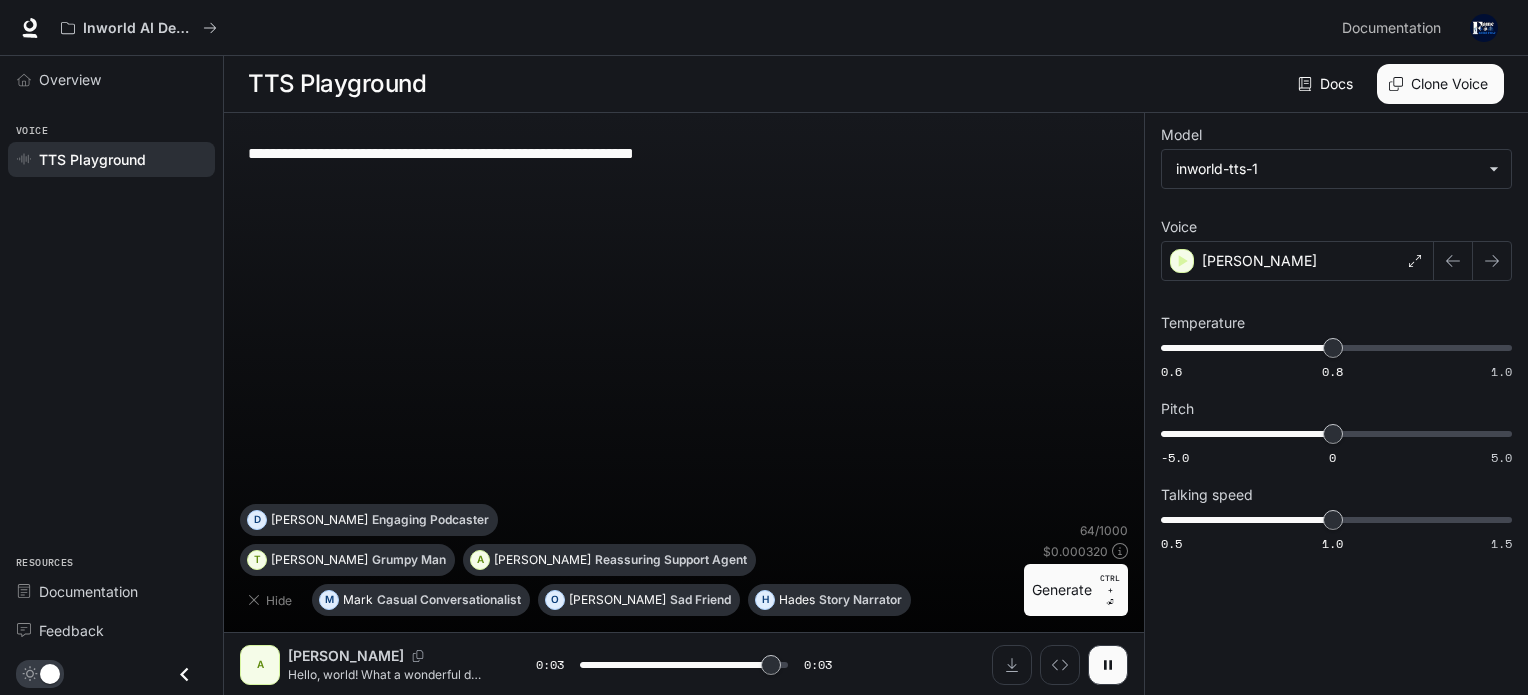 click 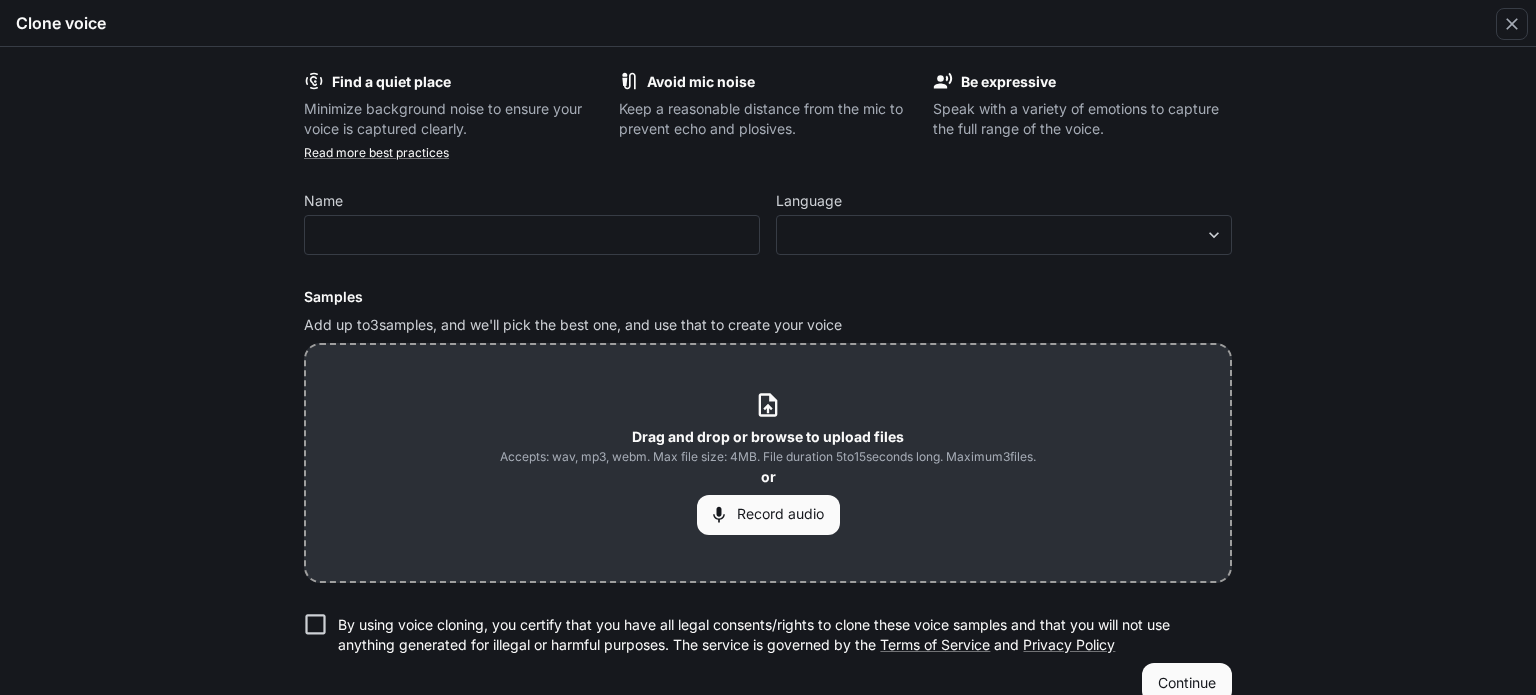 type on "*" 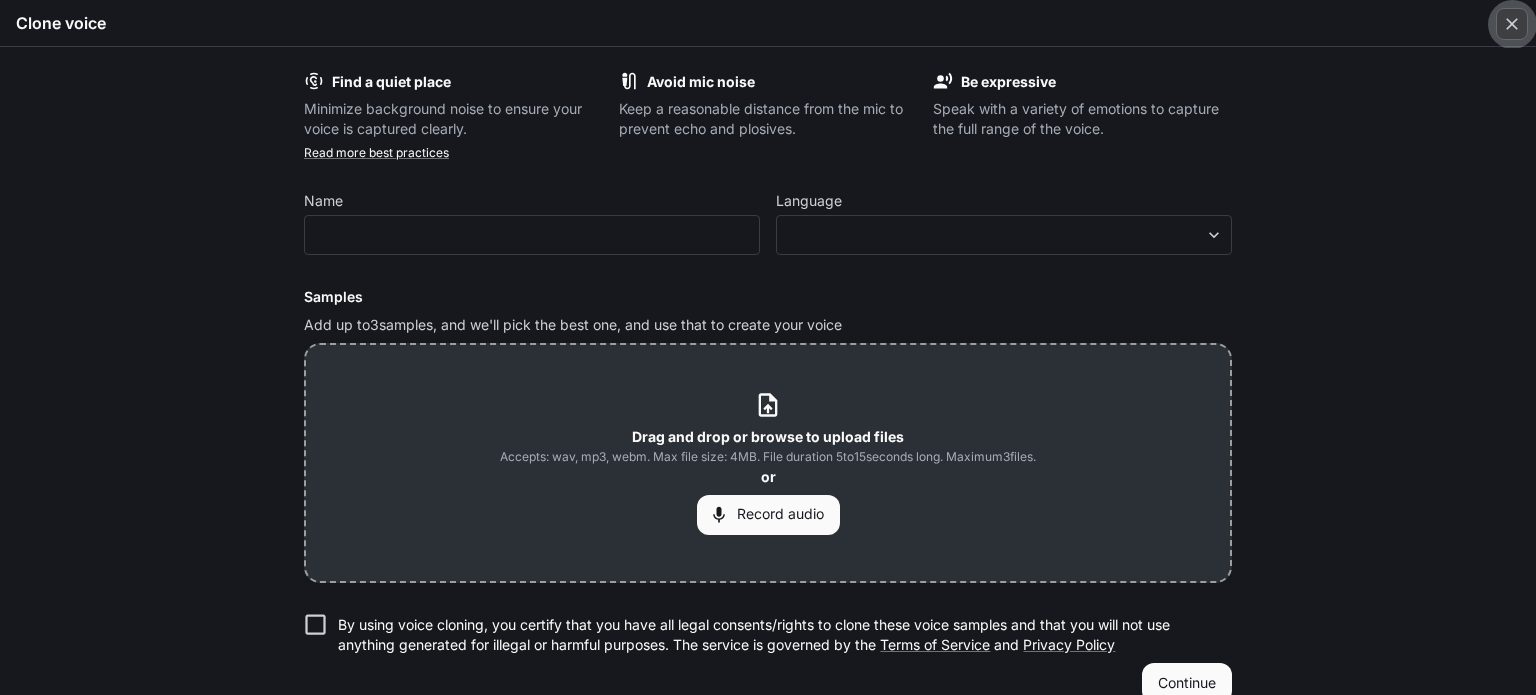 click 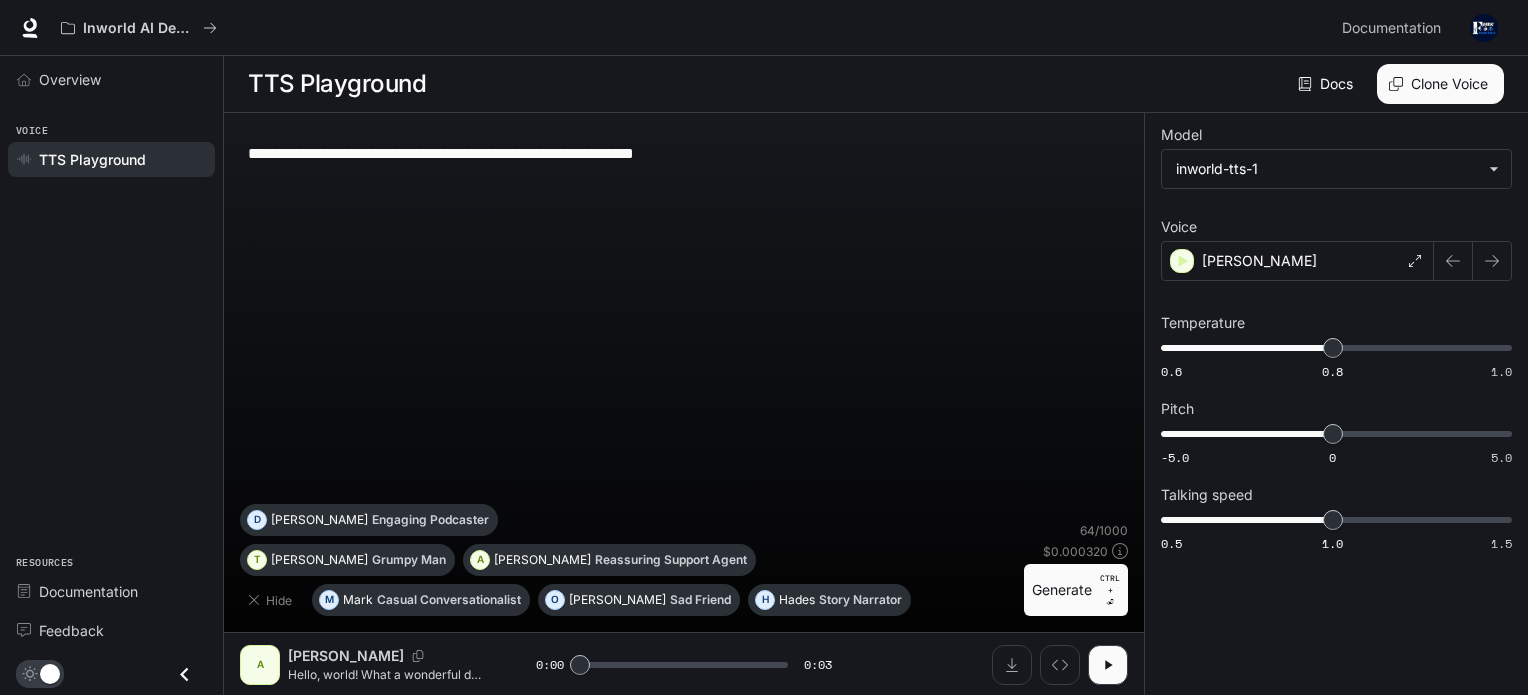 scroll, scrollTop: 0, scrollLeft: 0, axis: both 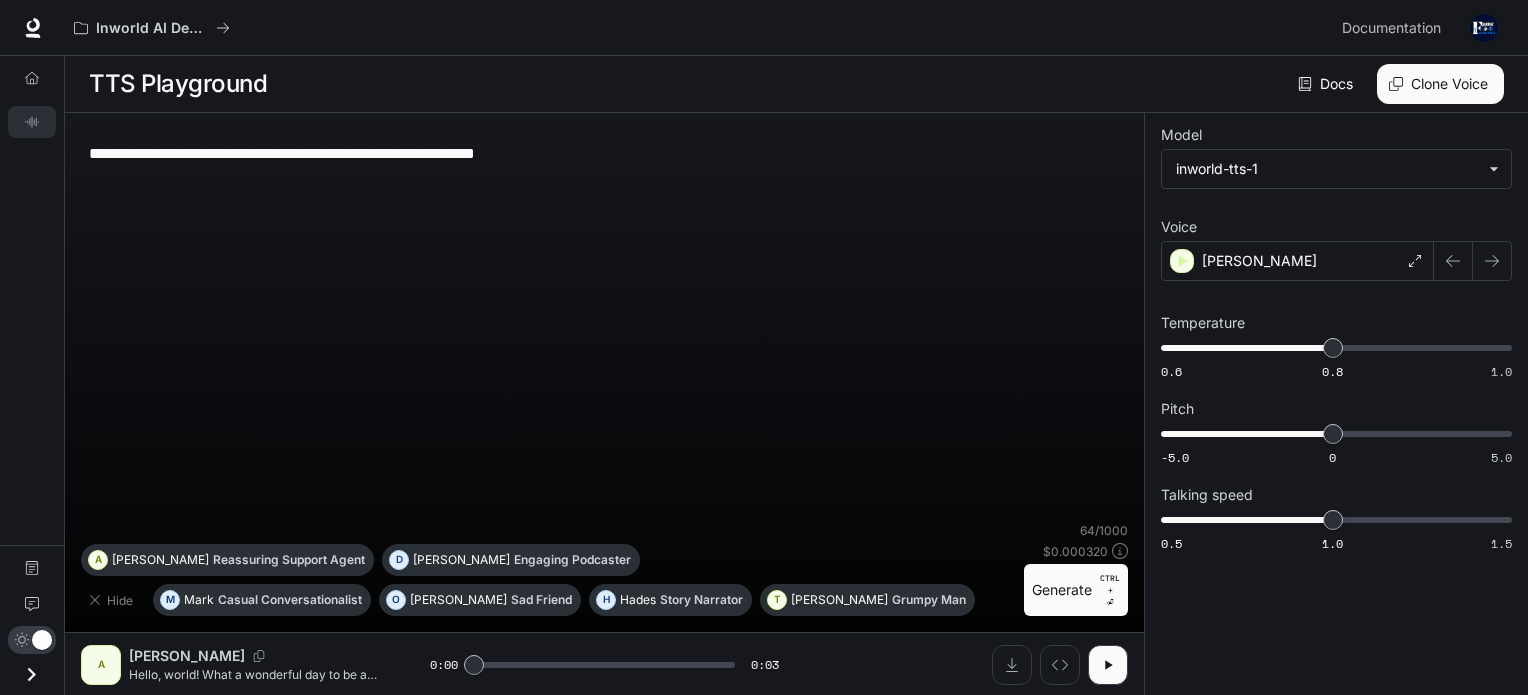 click 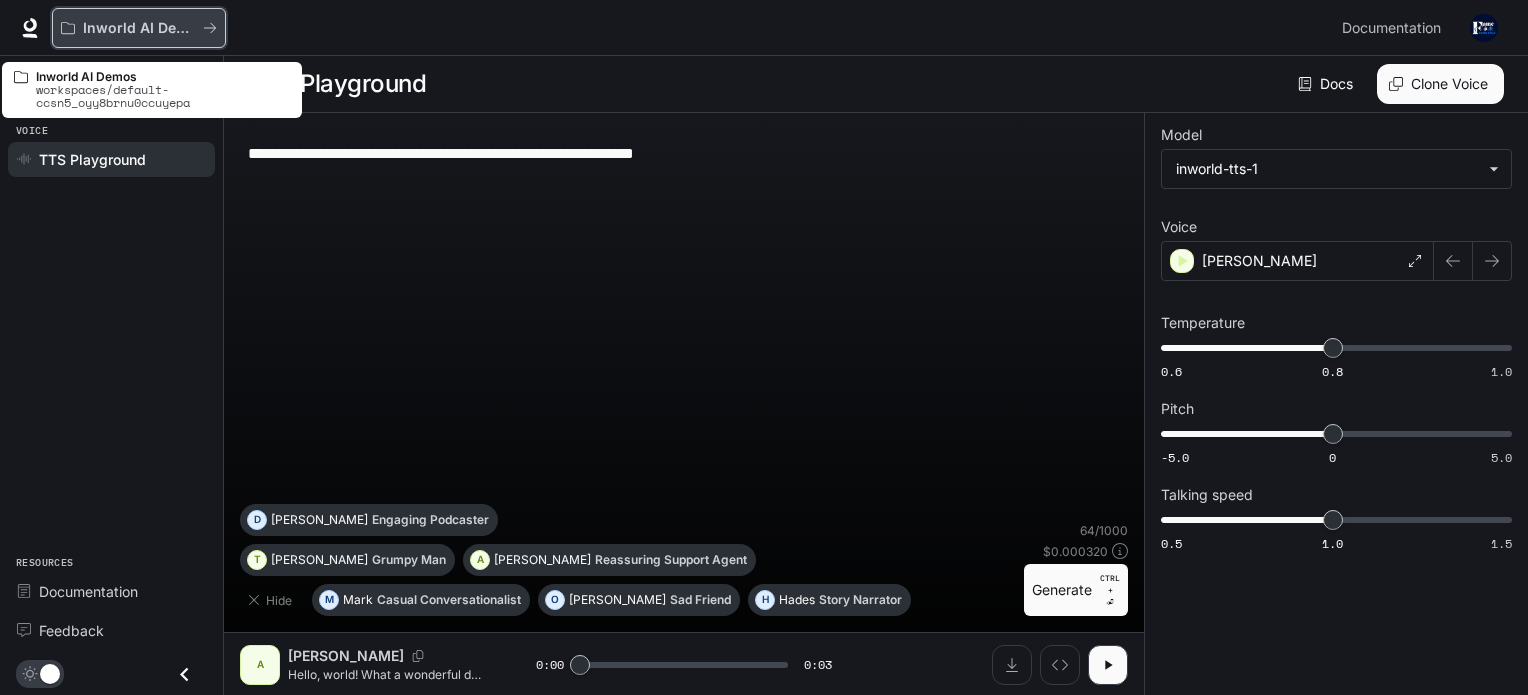 click on "Inworld AI Demos" at bounding box center [139, 28] 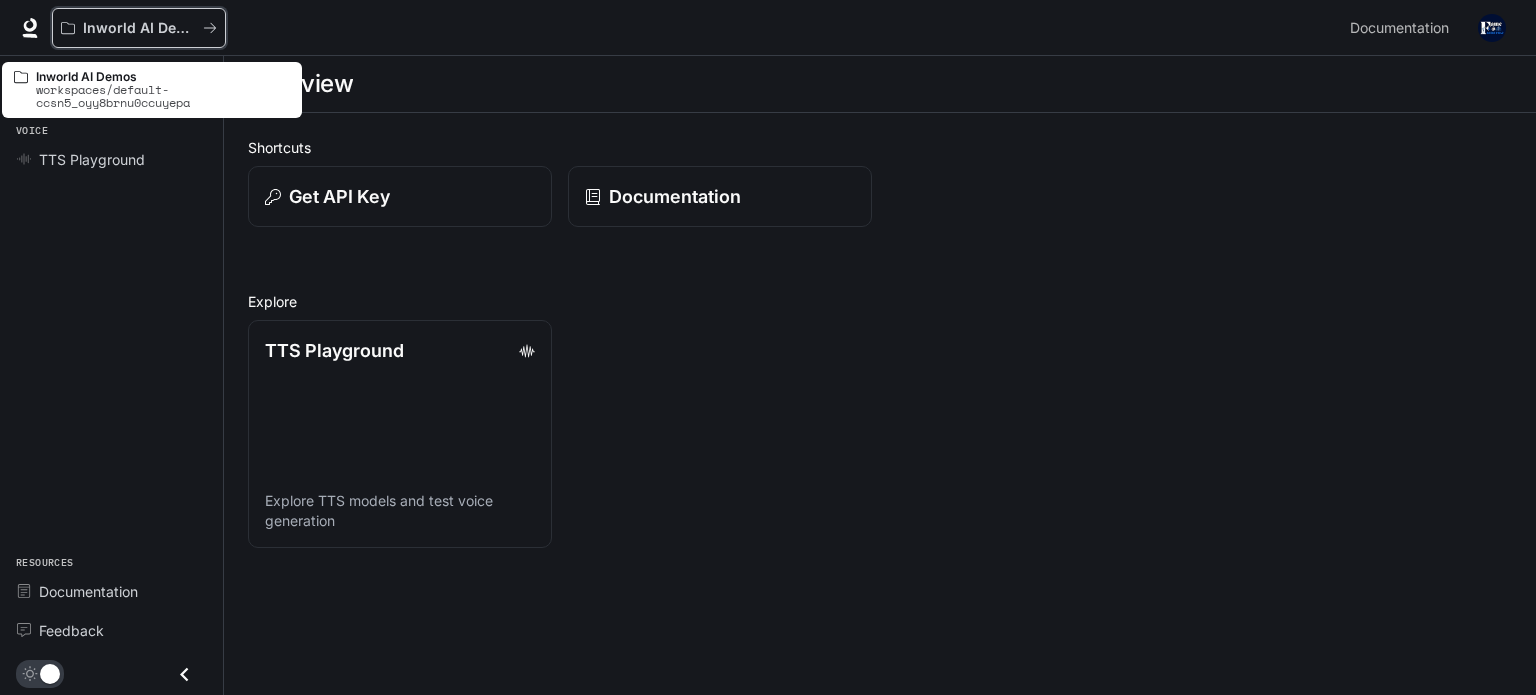 click on "Inworld AI Demos" at bounding box center [139, 28] 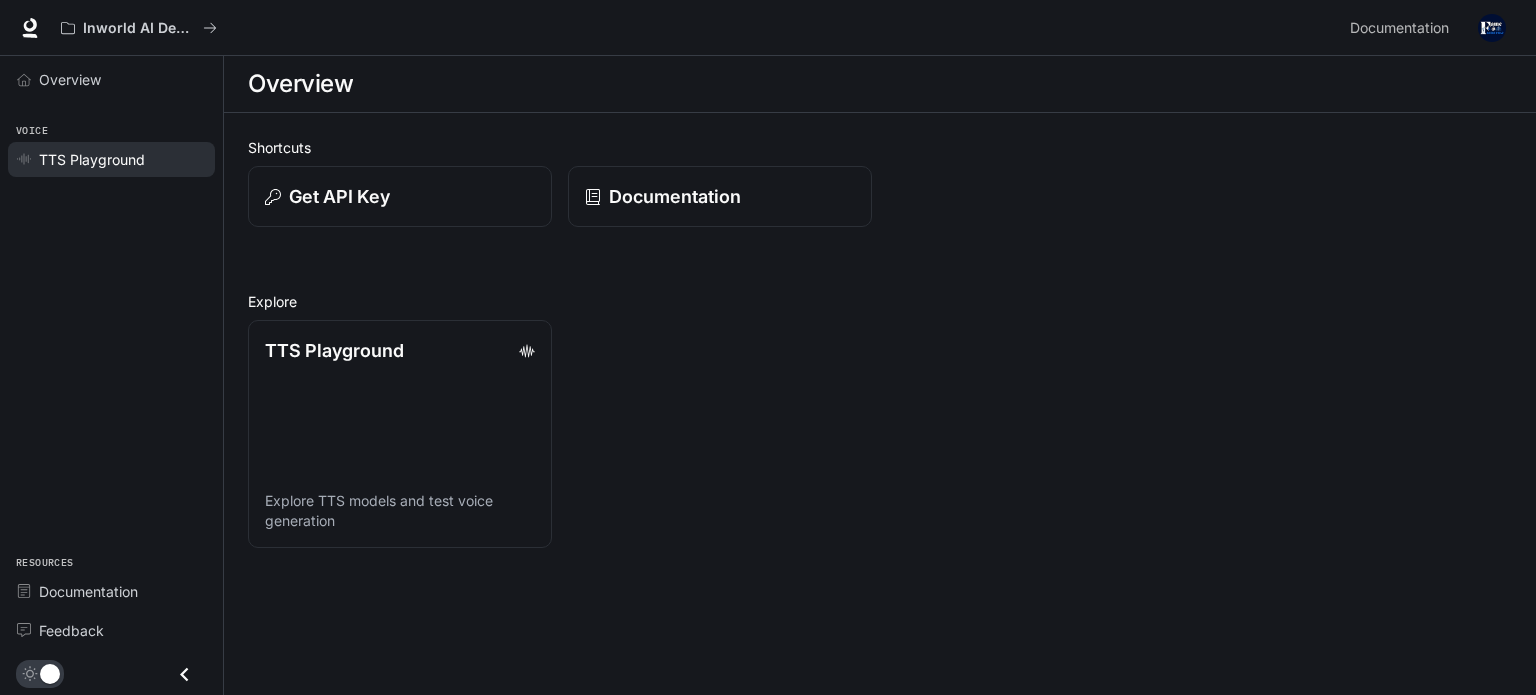 click on "TTS Playground" at bounding box center [92, 159] 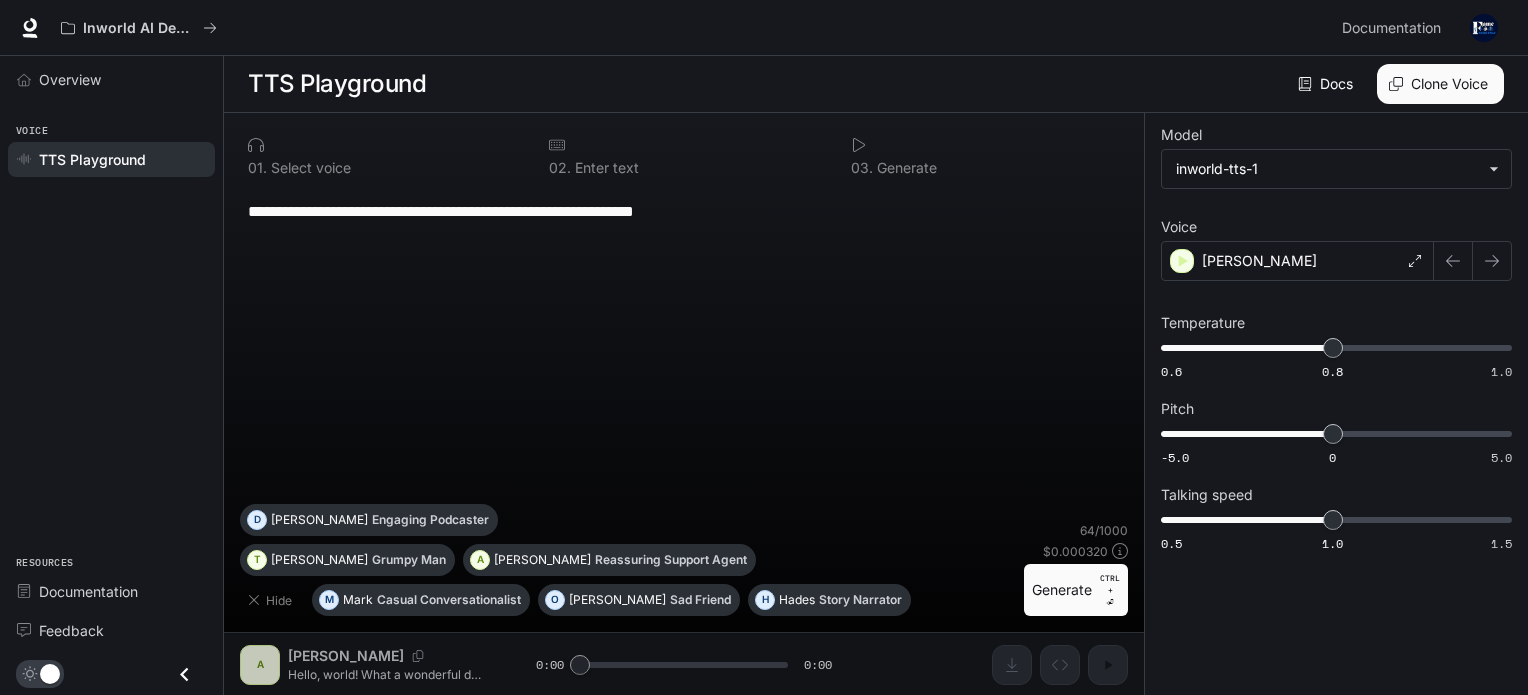 click on "**********" at bounding box center [684, 345] 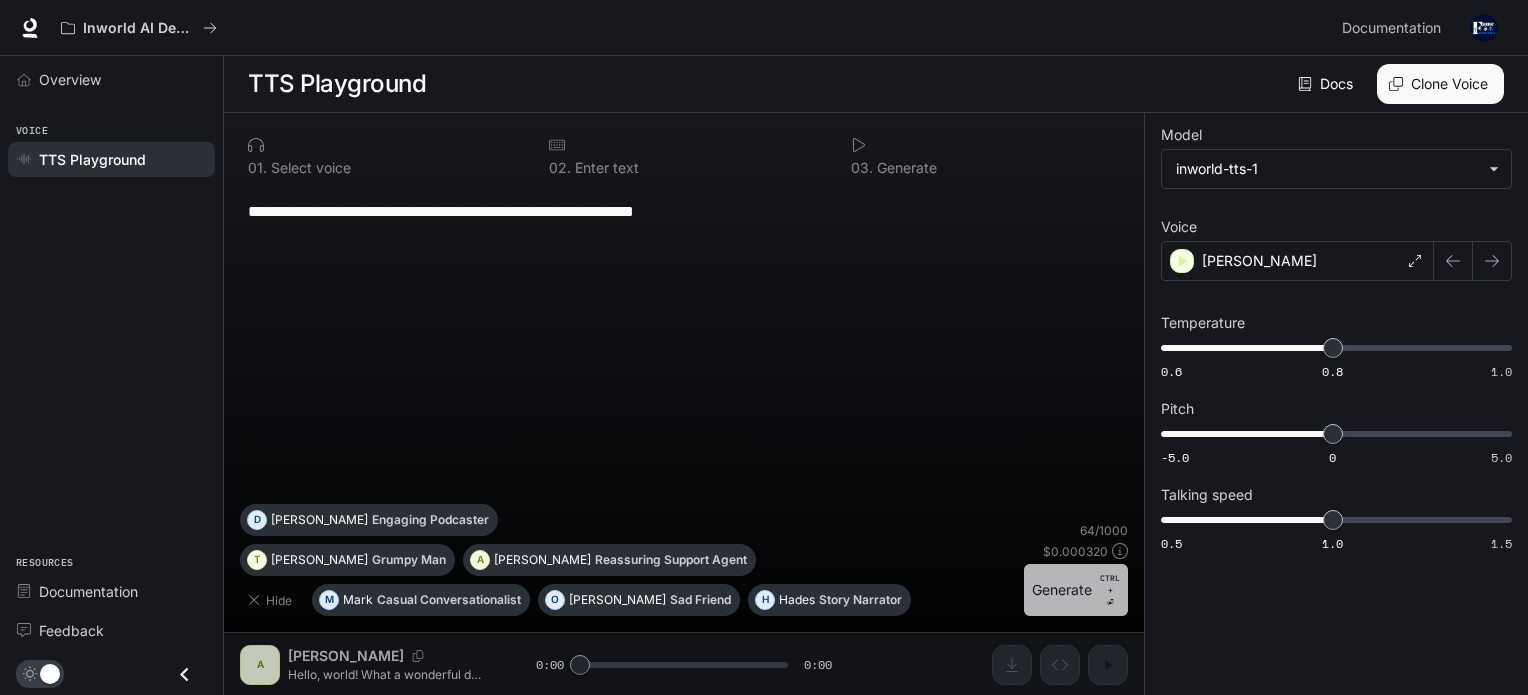 drag, startPoint x: 1064, startPoint y: 599, endPoint x: 1077, endPoint y: 610, distance: 17.029387 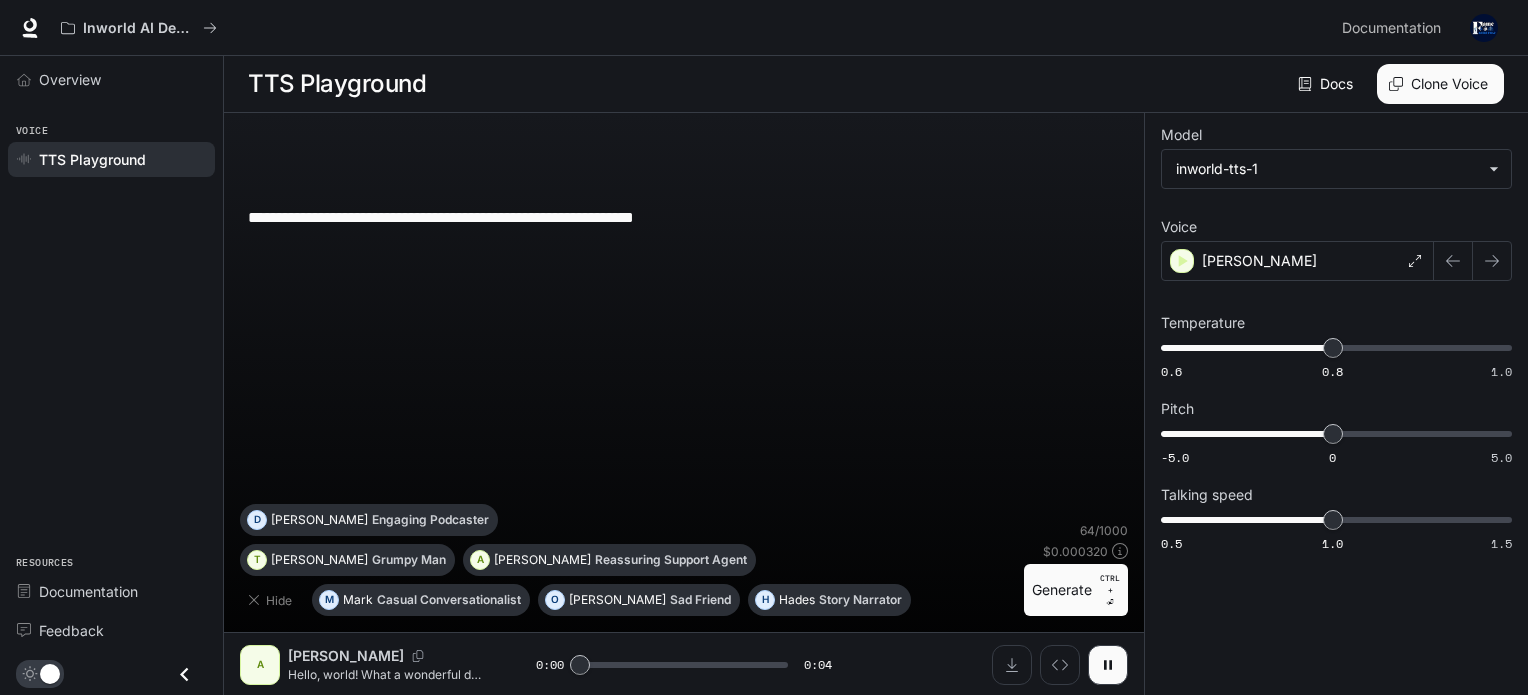 click on "**********" at bounding box center [684, 348] 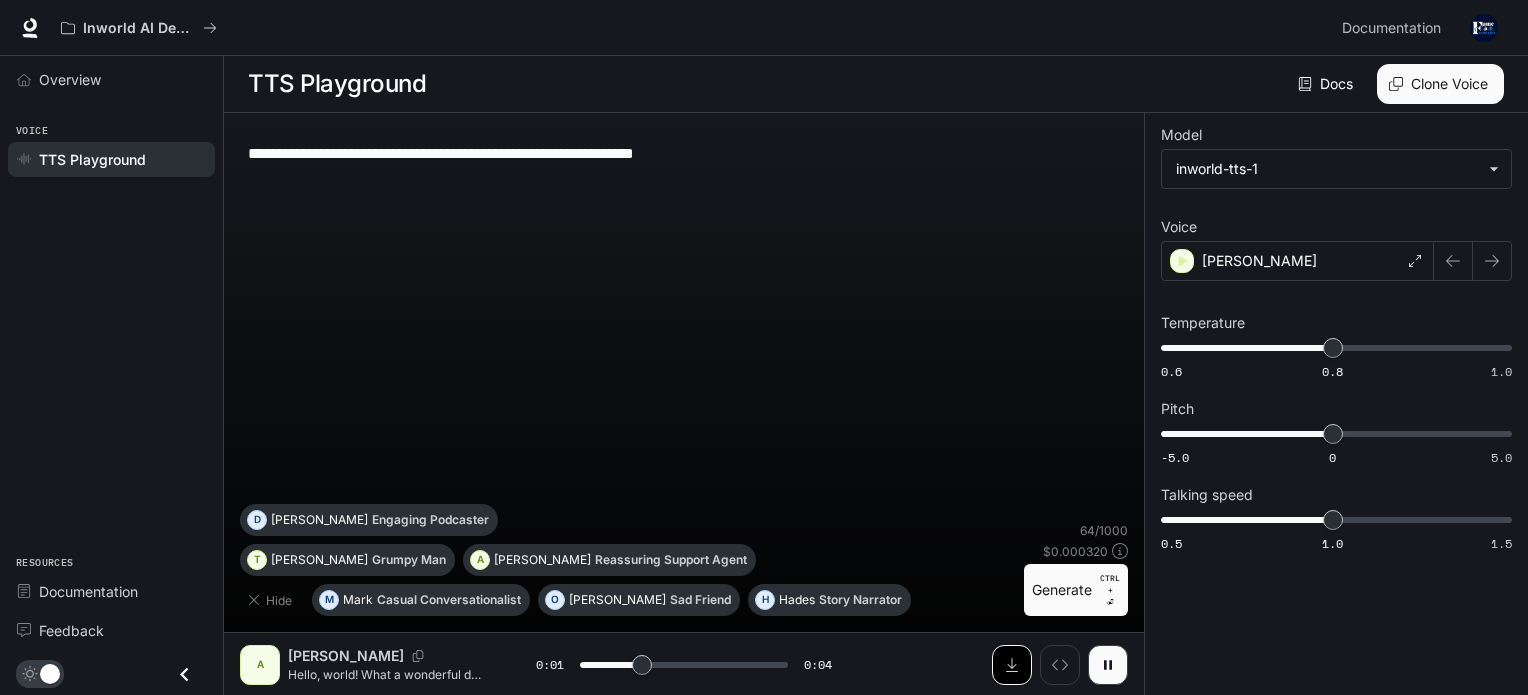 scroll, scrollTop: 0, scrollLeft: 0, axis: both 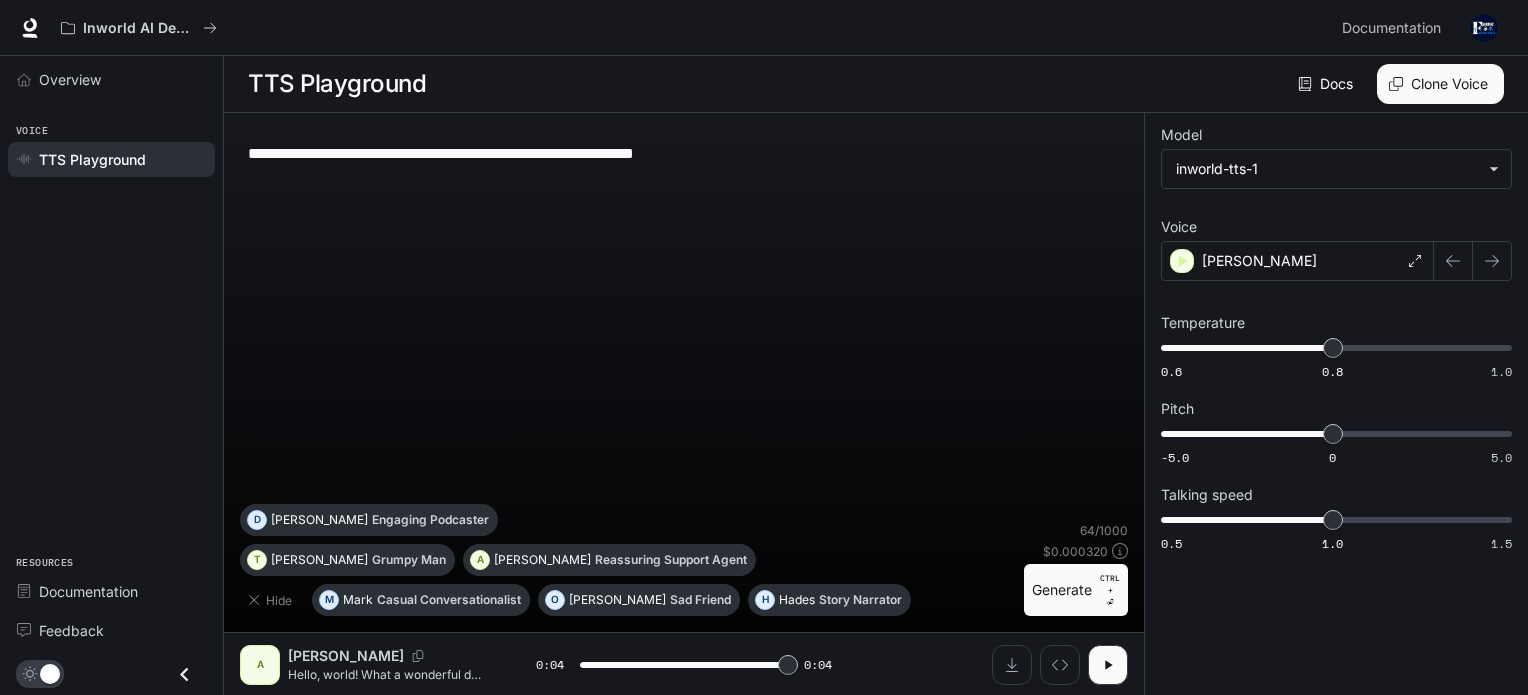 type on "*" 